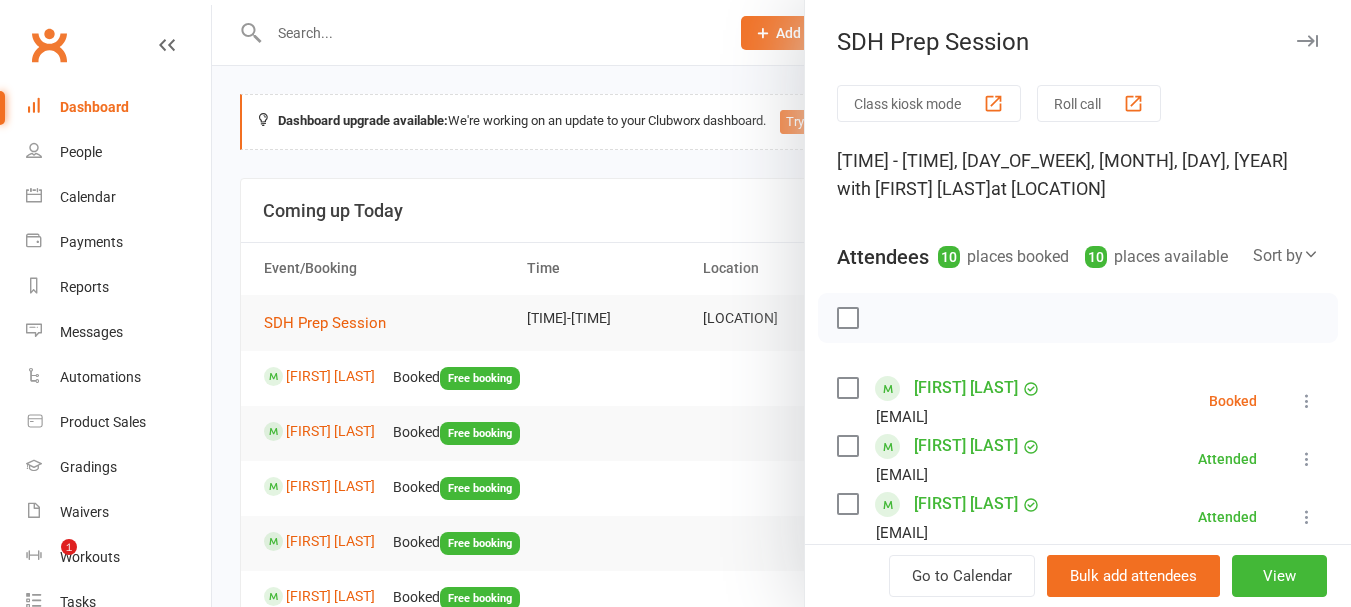 scroll, scrollTop: 200, scrollLeft: 0, axis: vertical 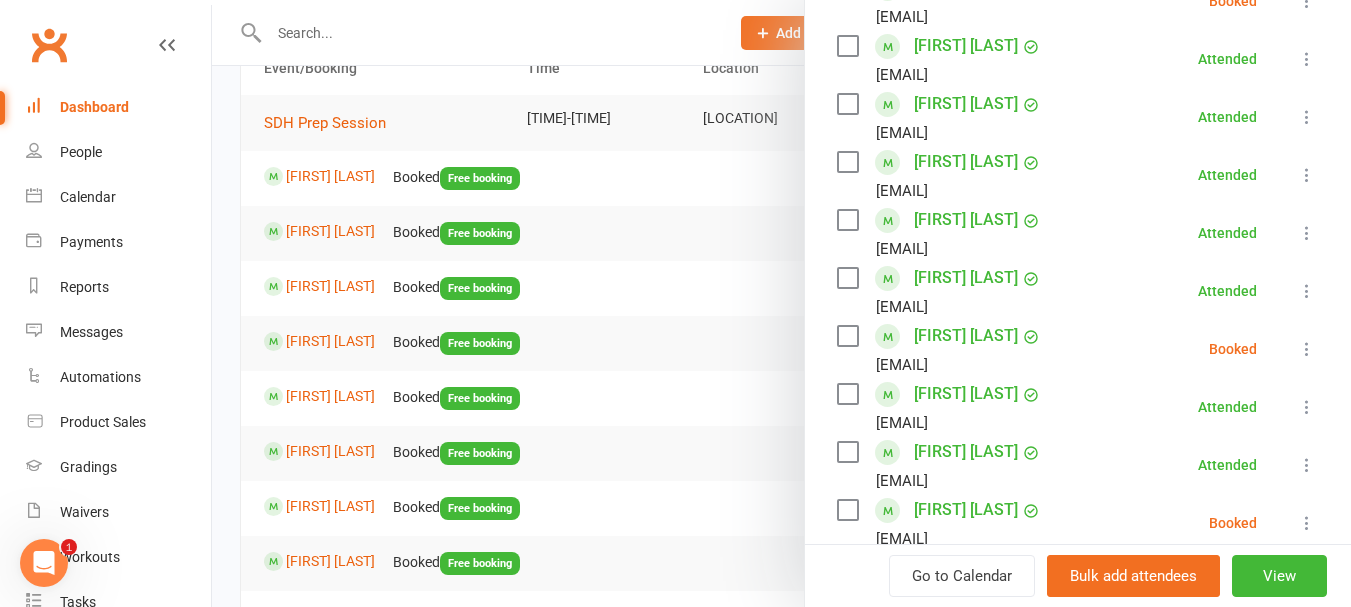 click at bounding box center (1307, 349) 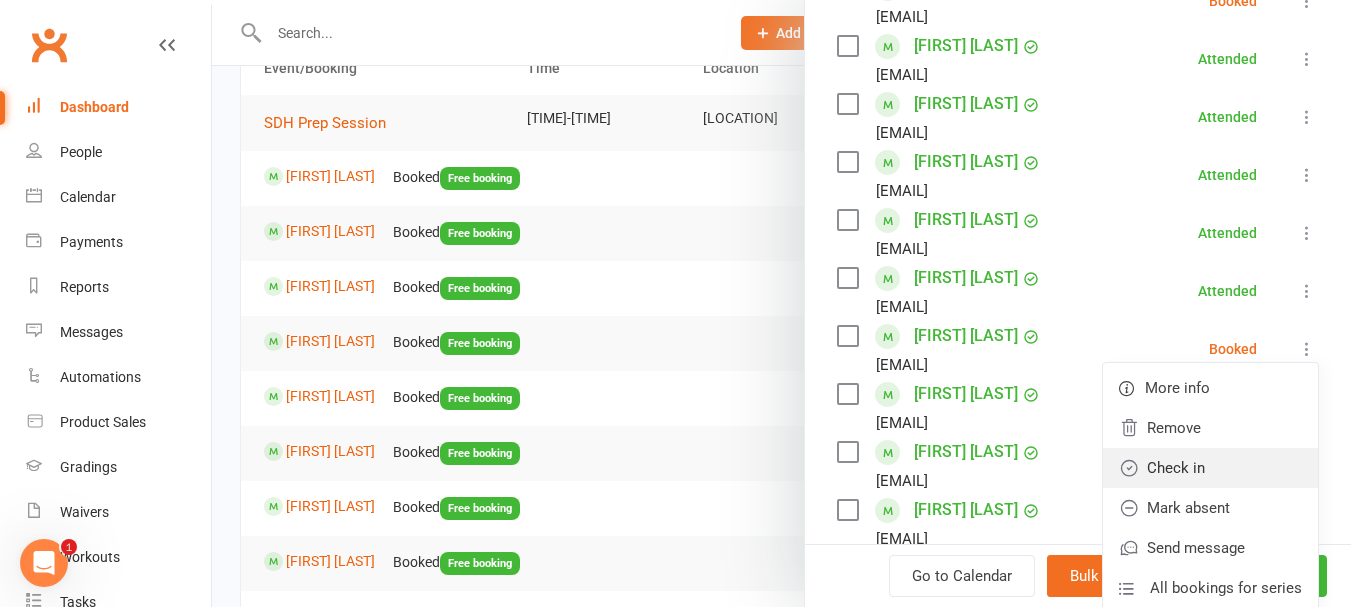 click on "Check in" at bounding box center (1210, 468) 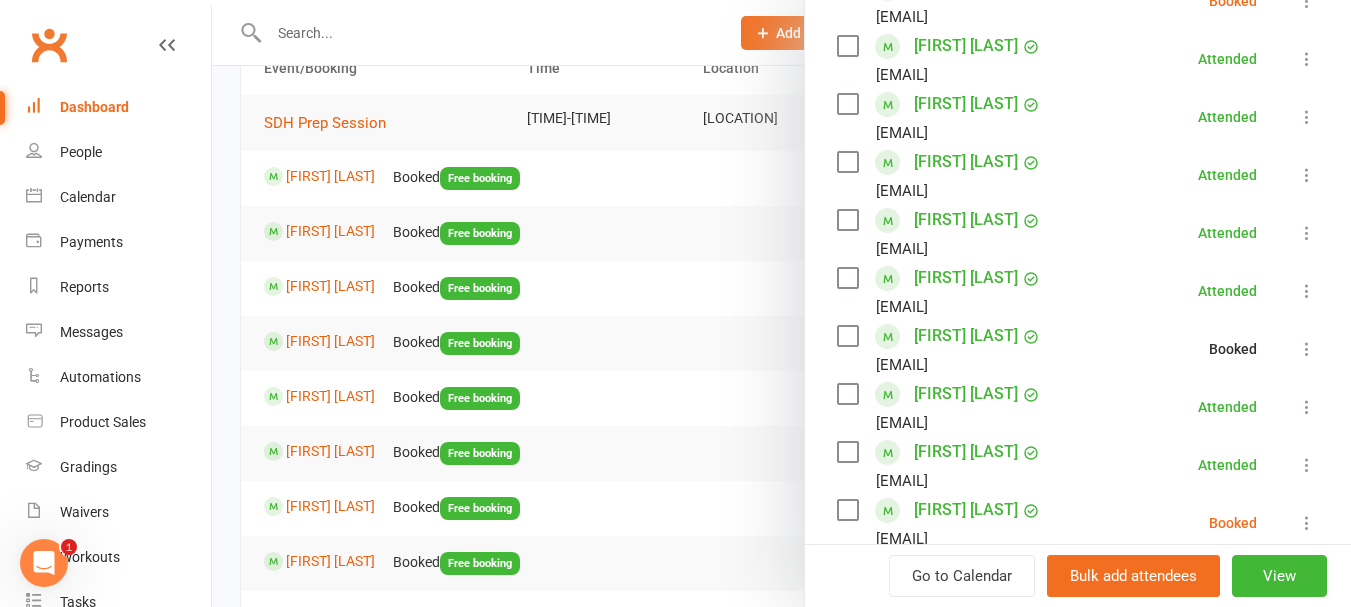 scroll, scrollTop: 600, scrollLeft: 0, axis: vertical 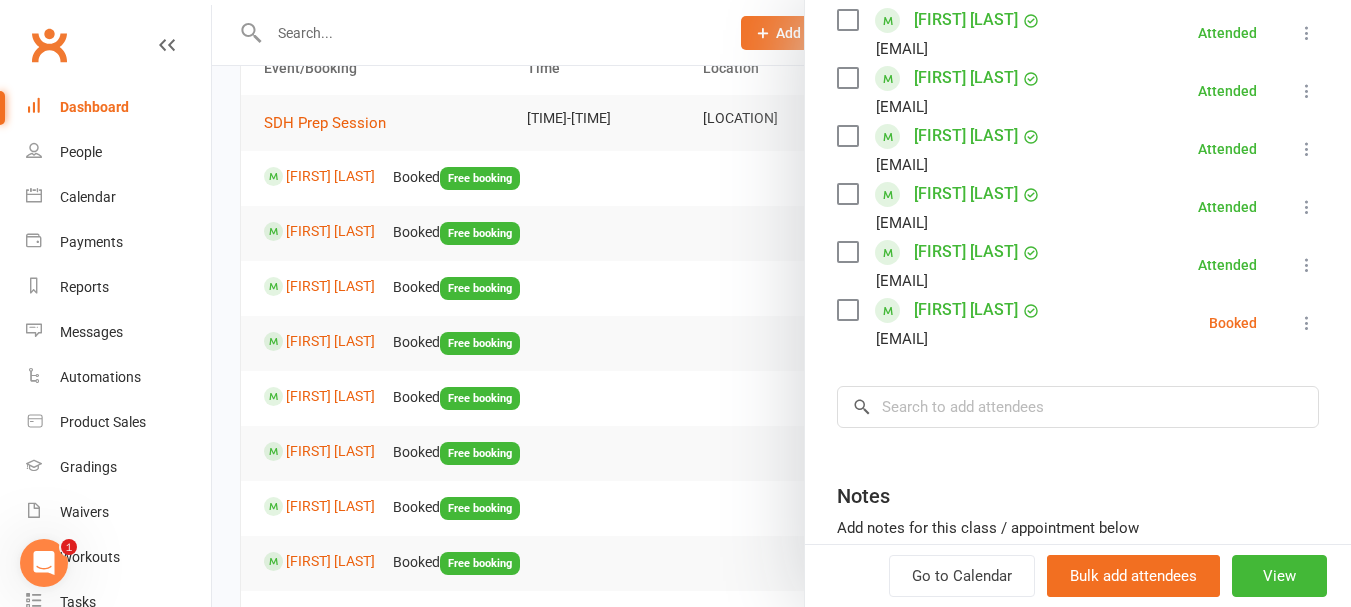 click at bounding box center [1307, 323] 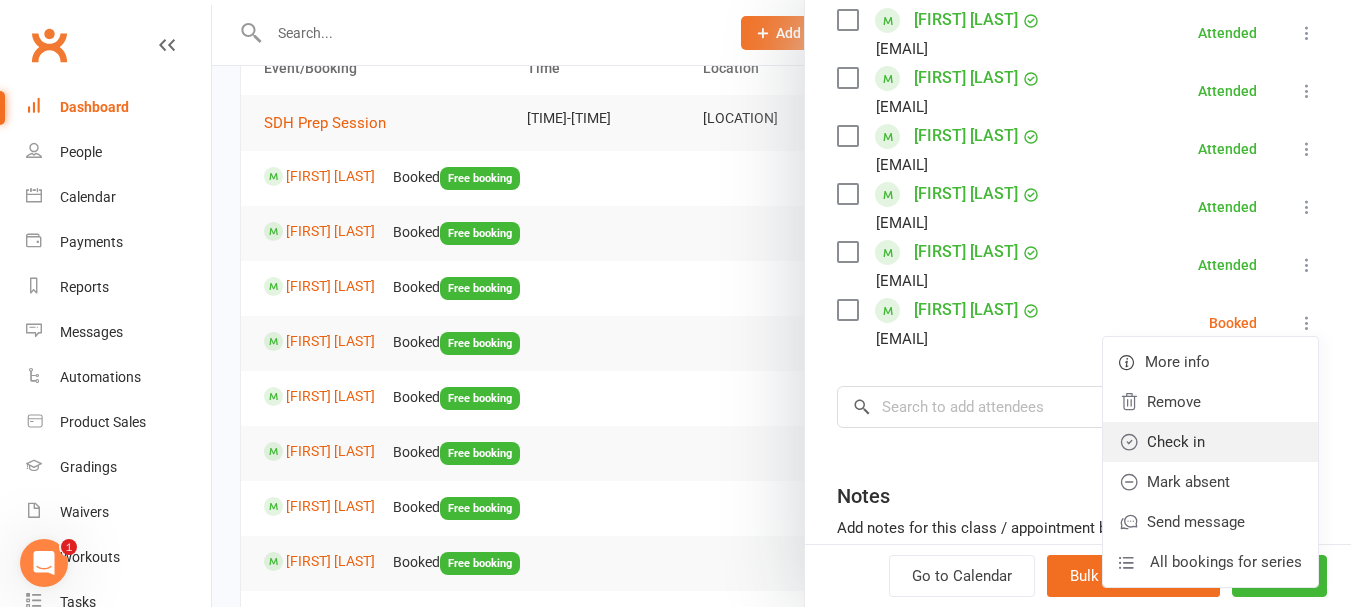 click on "Check in" at bounding box center [1210, 442] 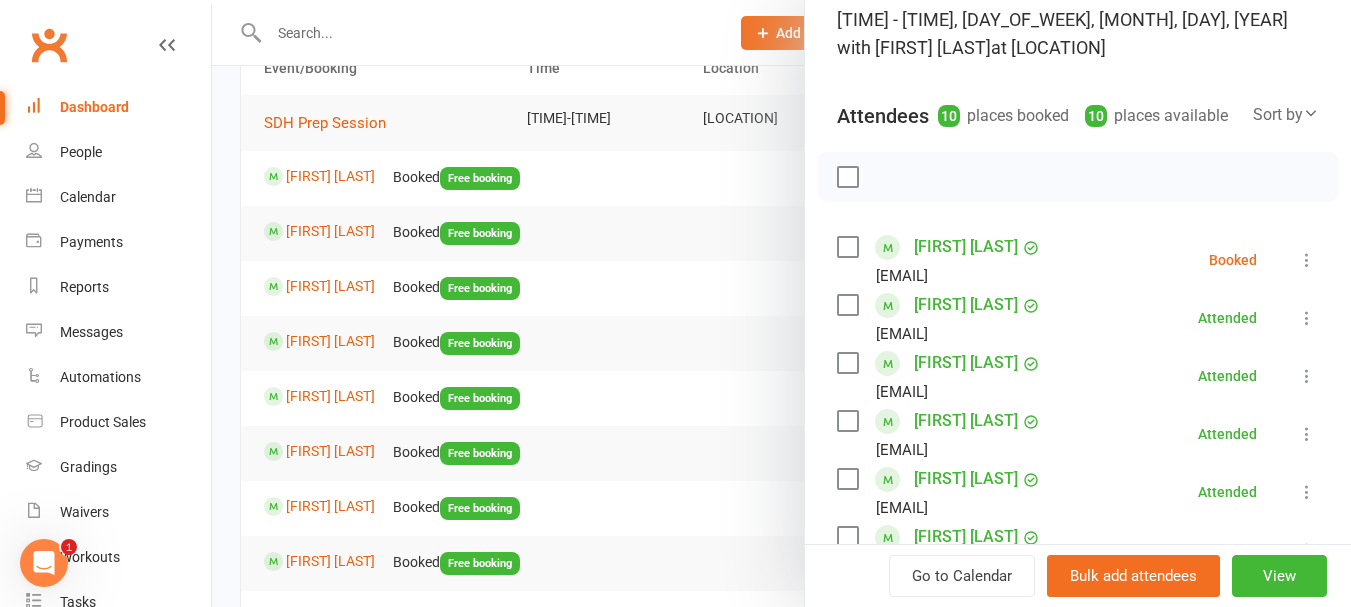 scroll, scrollTop: 0, scrollLeft: 0, axis: both 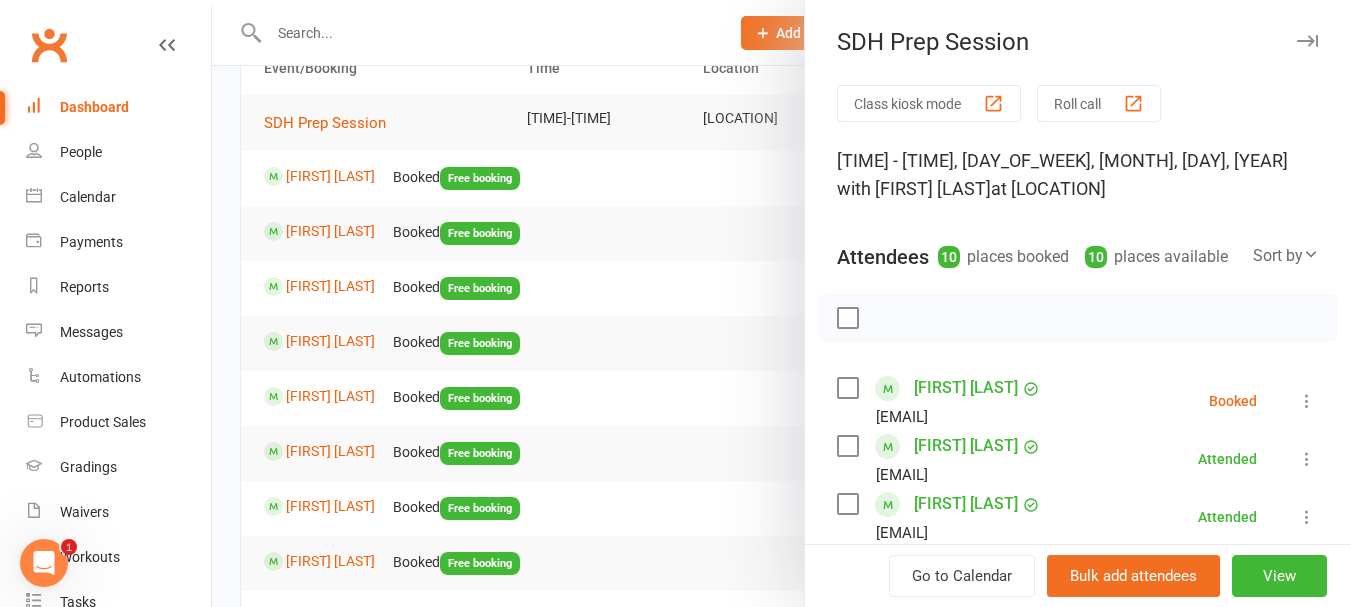 click at bounding box center (1307, 401) 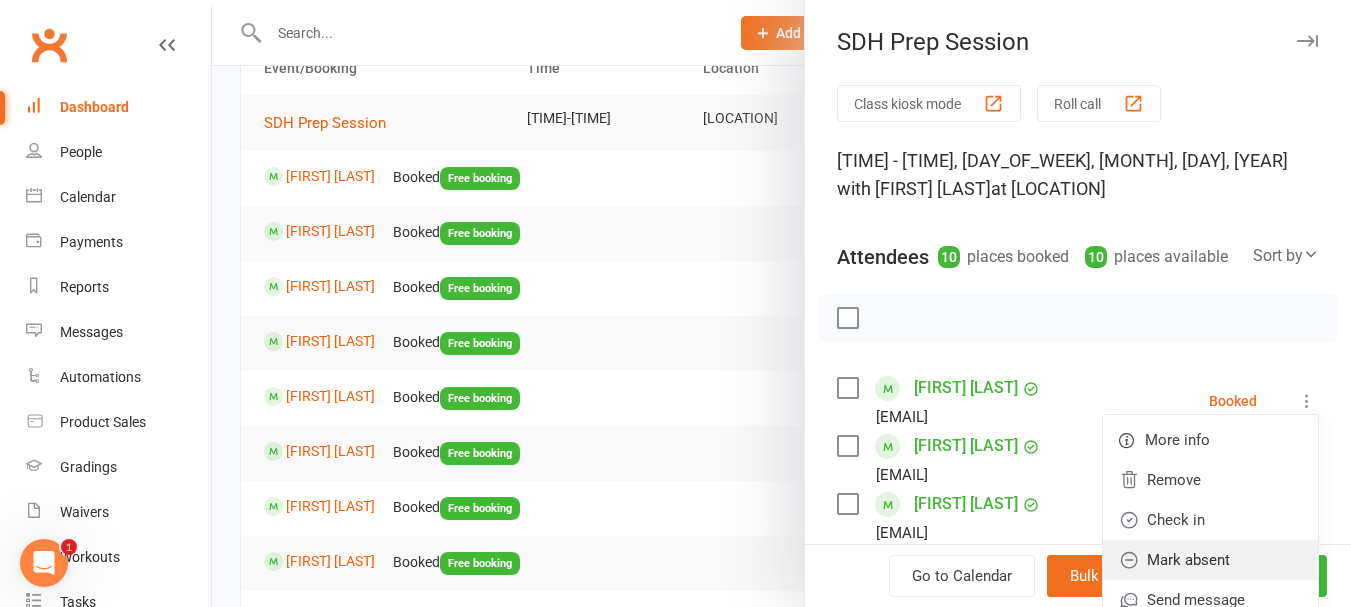 click on "Mark absent" at bounding box center (1210, 560) 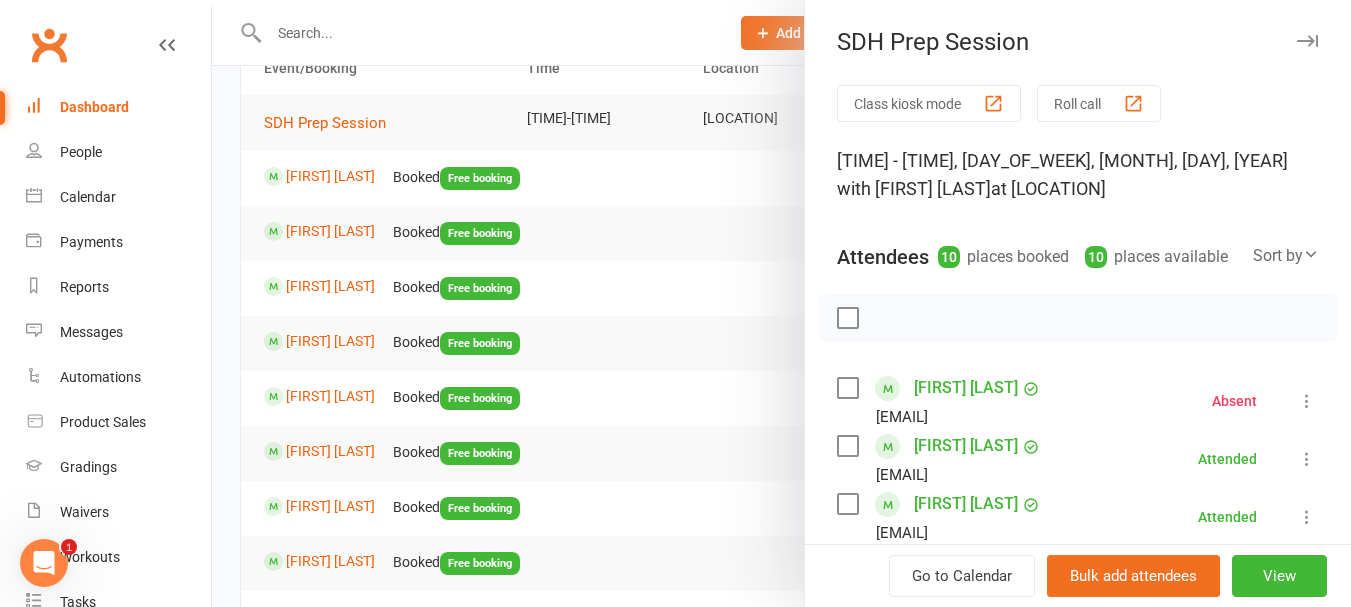 click at bounding box center (781, 303) 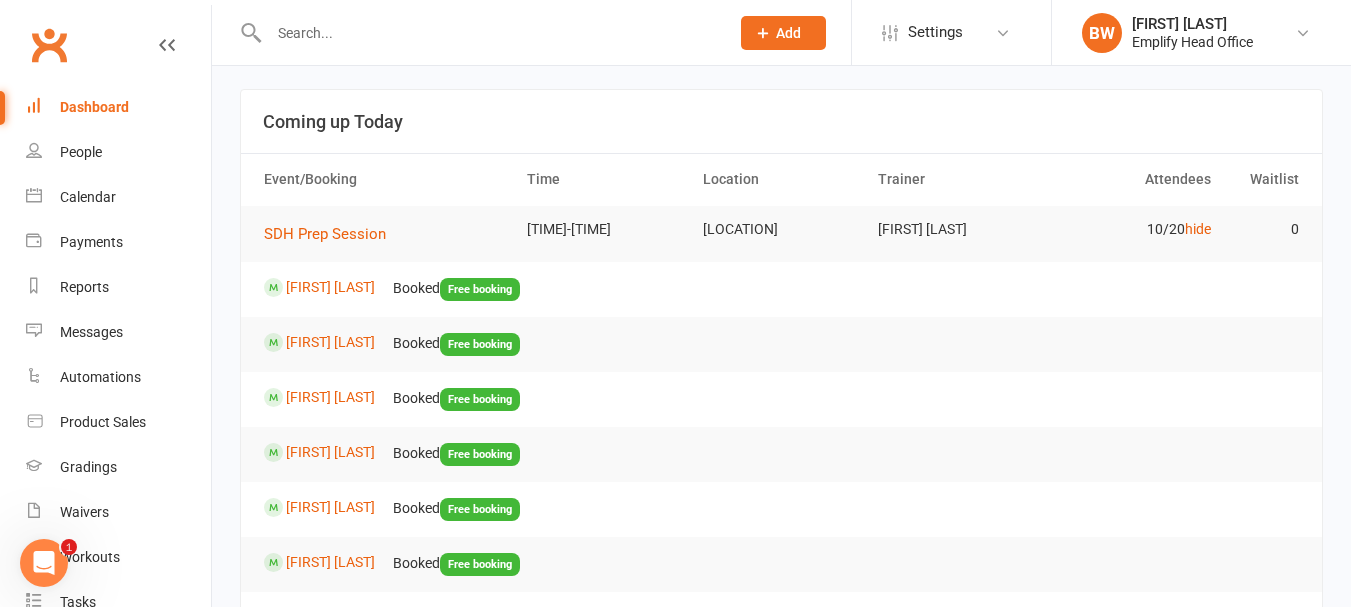 scroll, scrollTop: 0, scrollLeft: 0, axis: both 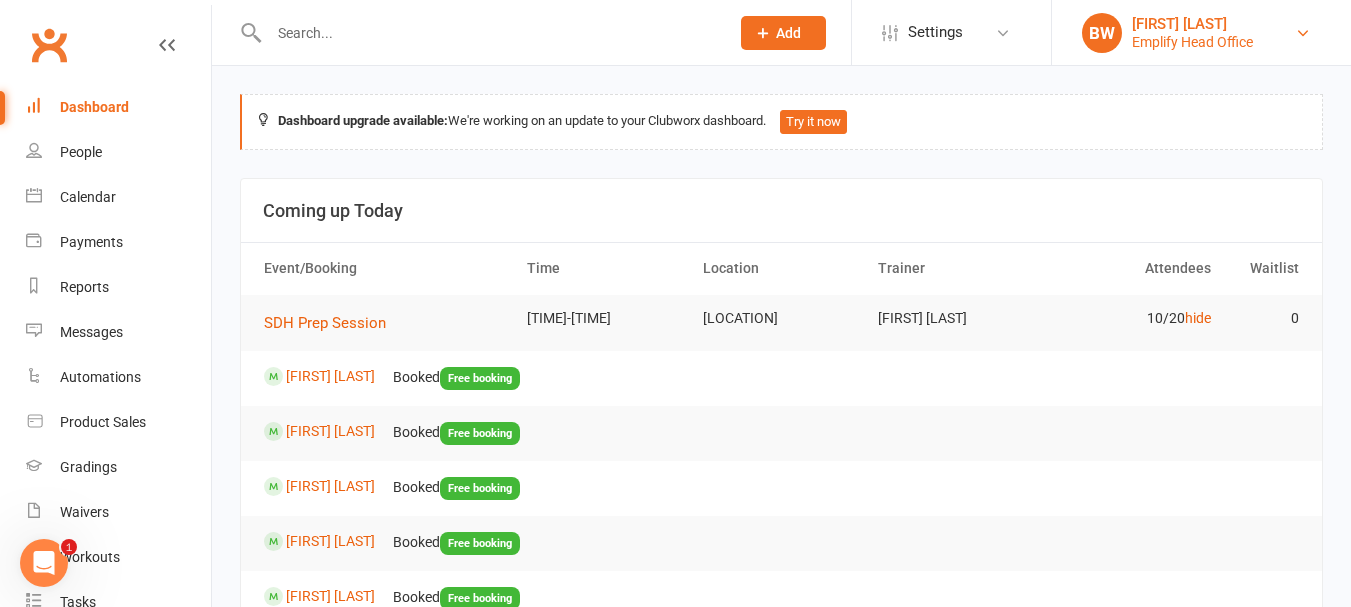 click on "BW Brodie Woods Emplify Head Office" at bounding box center [1201, 33] 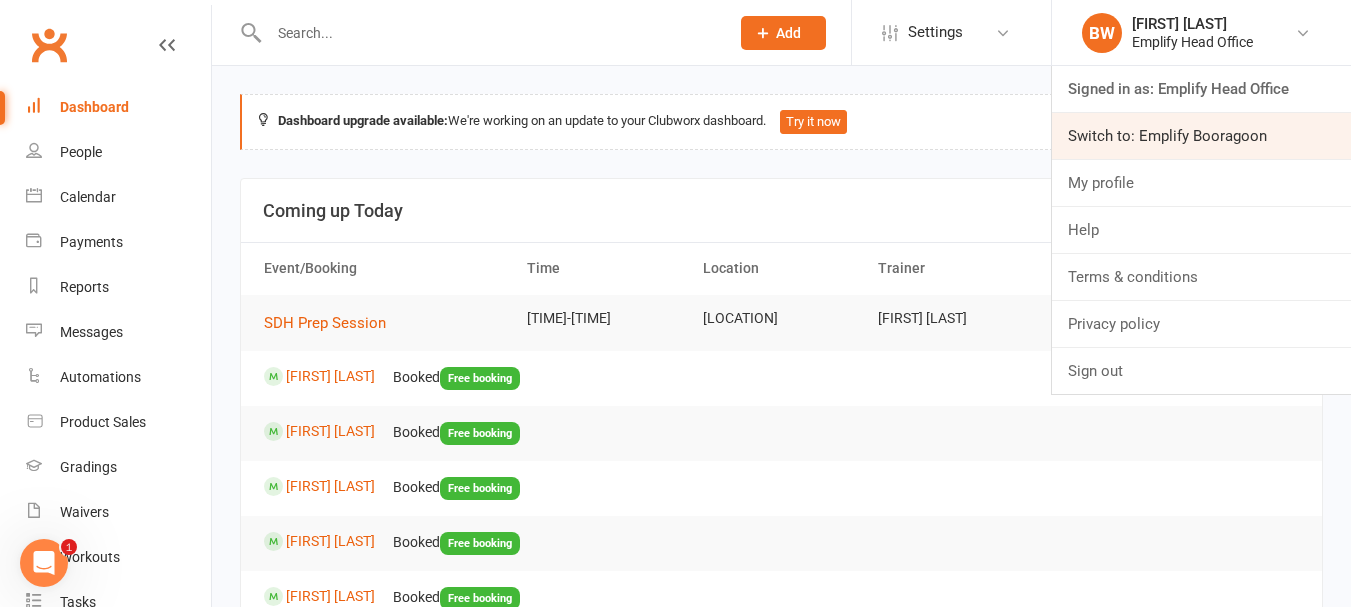 click on "Switch to: Emplify Booragoon" at bounding box center [1201, 136] 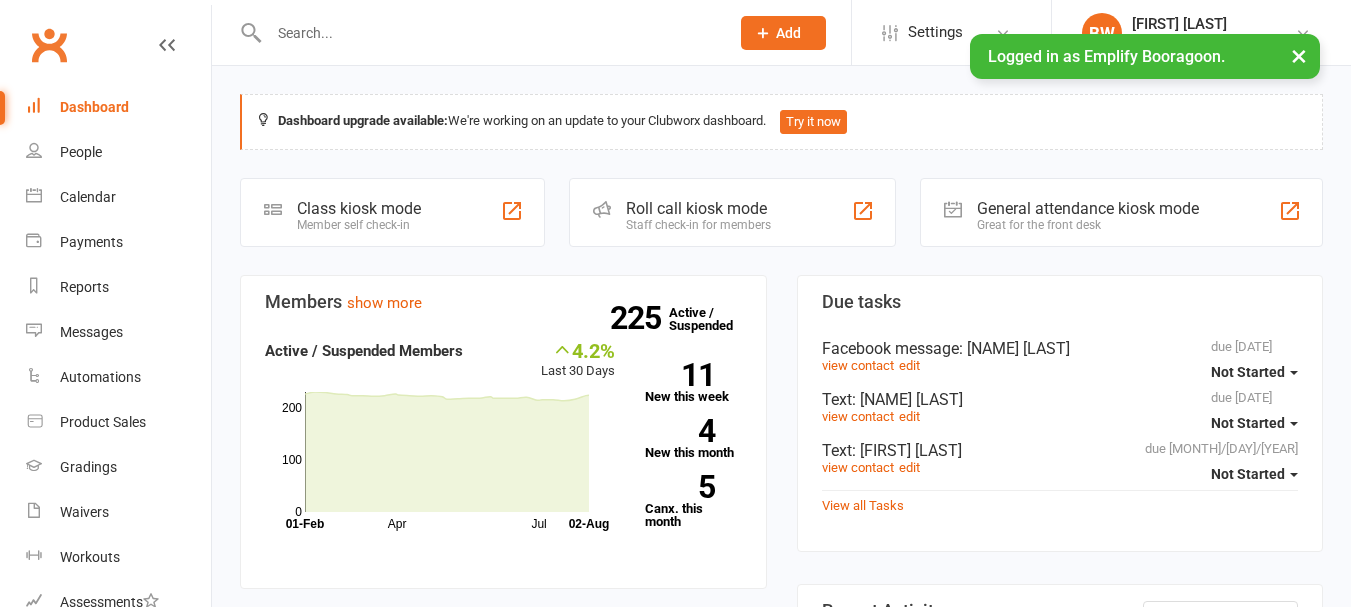 scroll, scrollTop: 0, scrollLeft: 0, axis: both 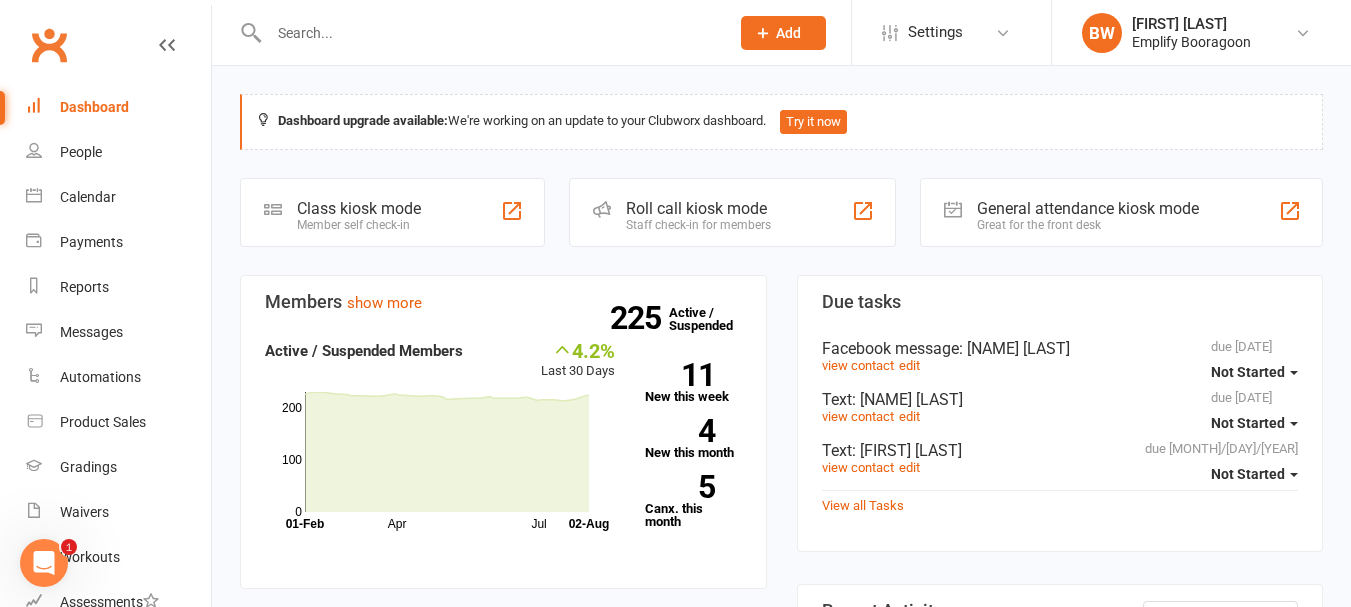 click at bounding box center (489, 33) 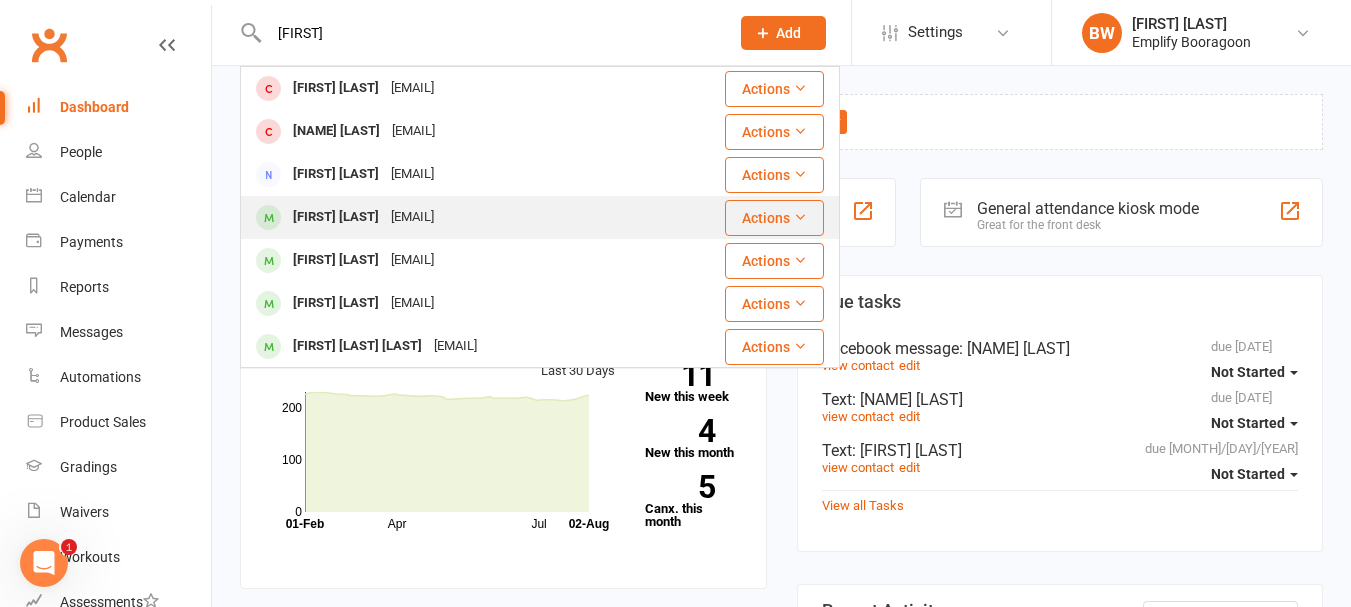 type on "[FIRST]" 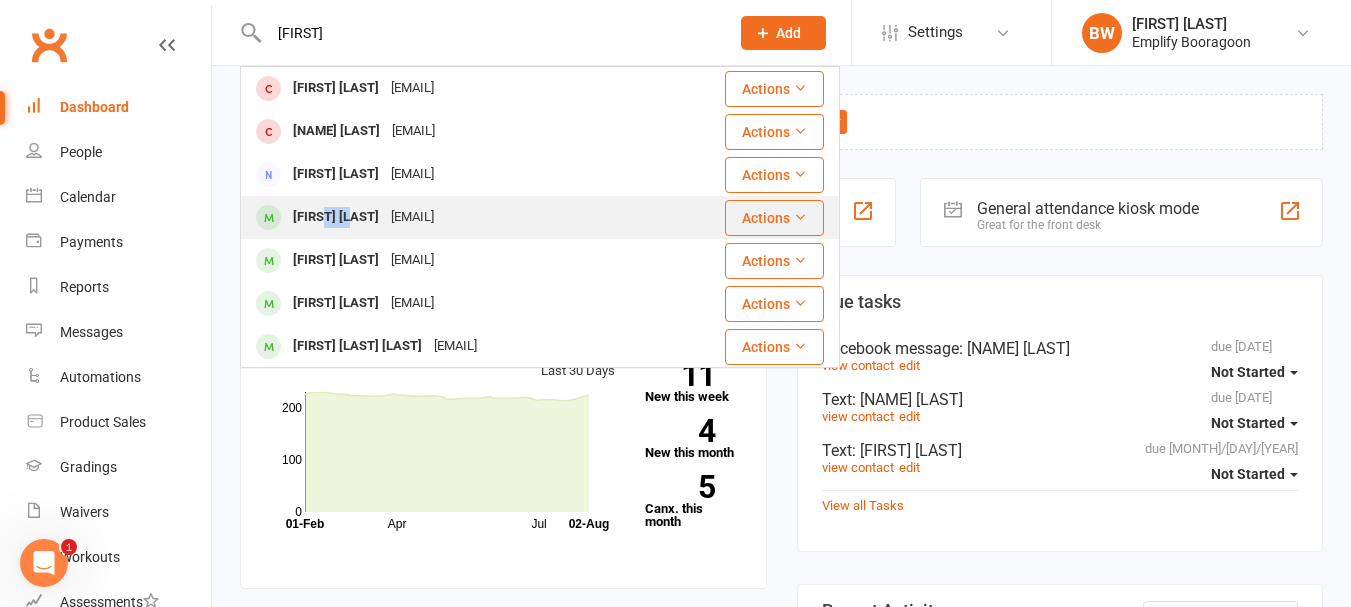 click on "[FIRST] [LAST]" at bounding box center [336, 217] 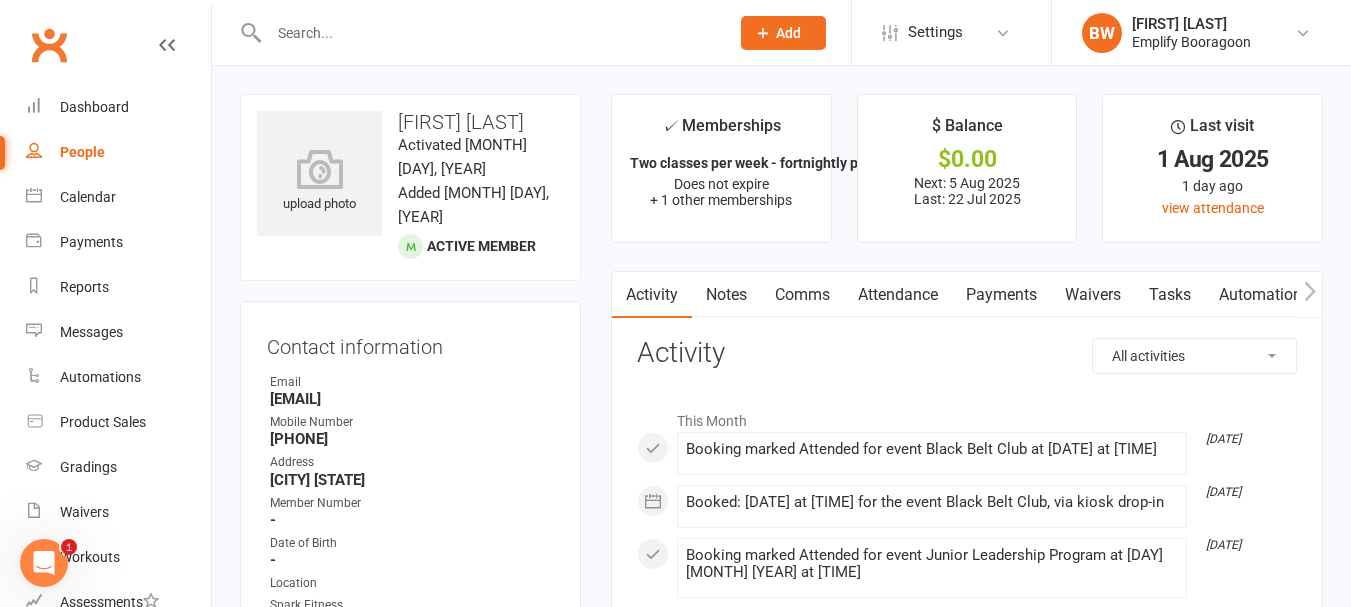 click on "Payments" at bounding box center [1001, 295] 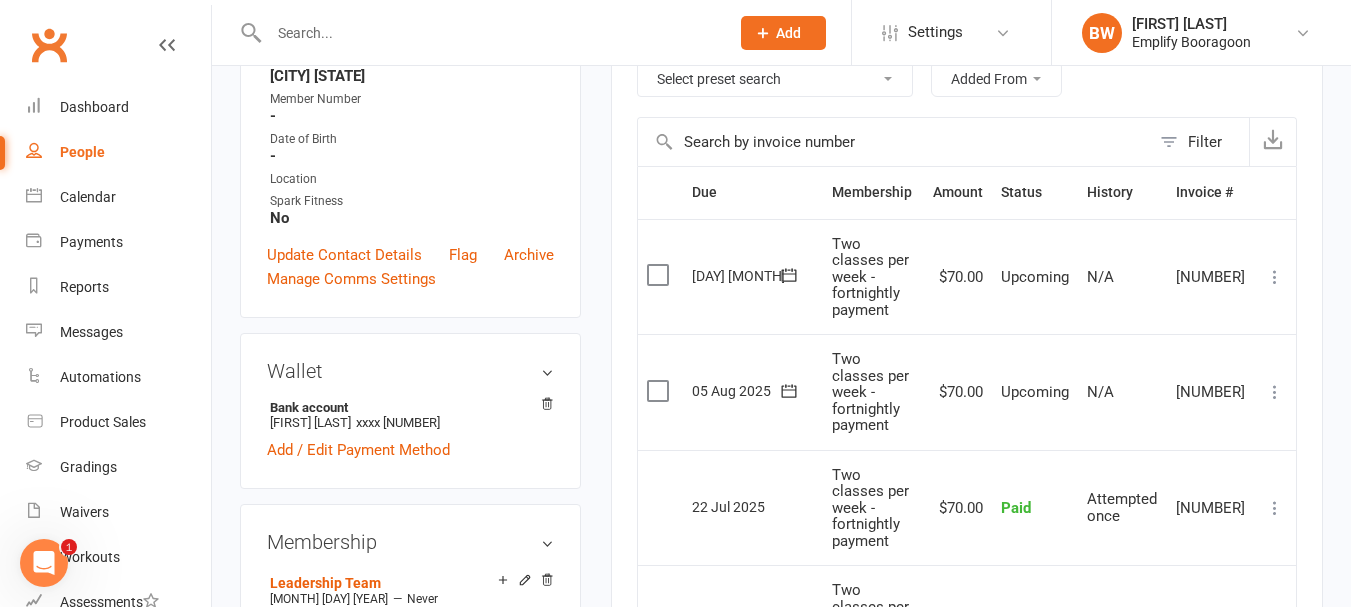 scroll, scrollTop: 400, scrollLeft: 0, axis: vertical 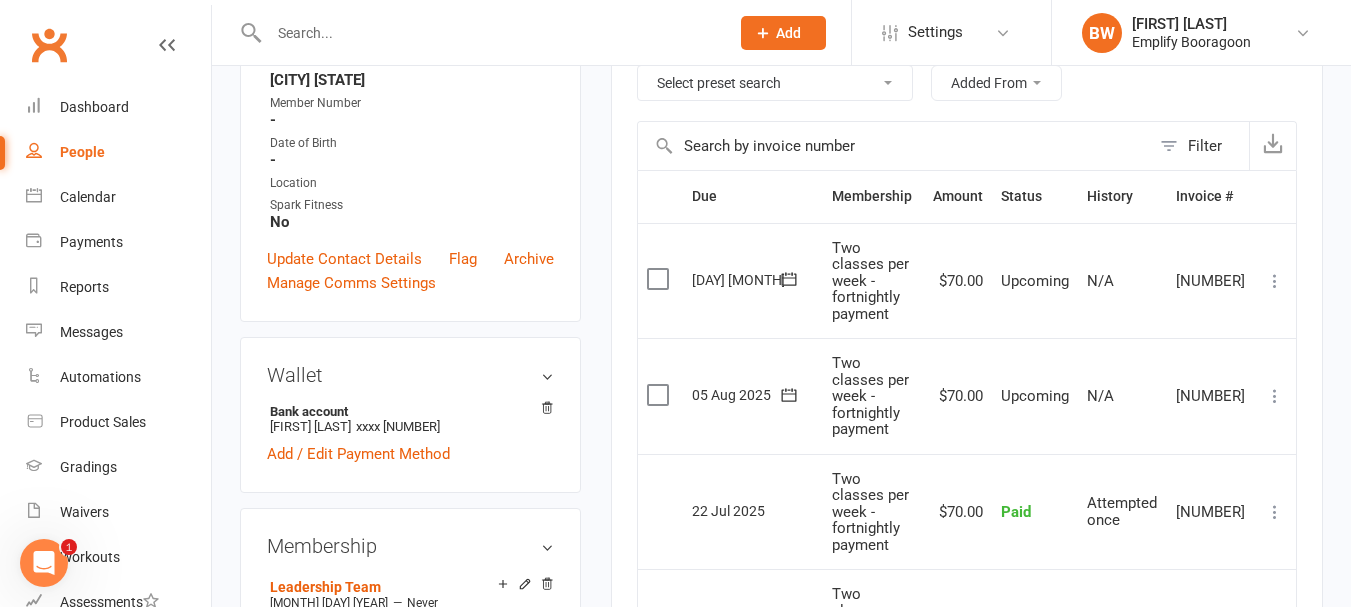 click at bounding box center (1275, 396) 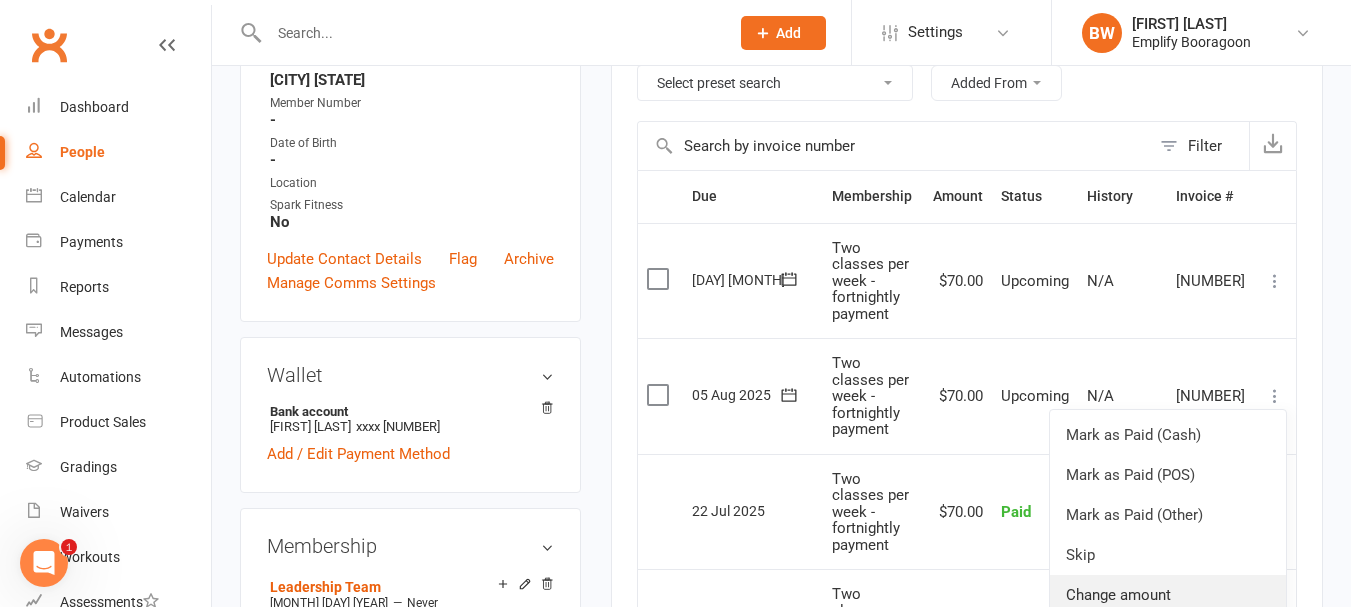 click on "Change amount" at bounding box center (1168, 595) 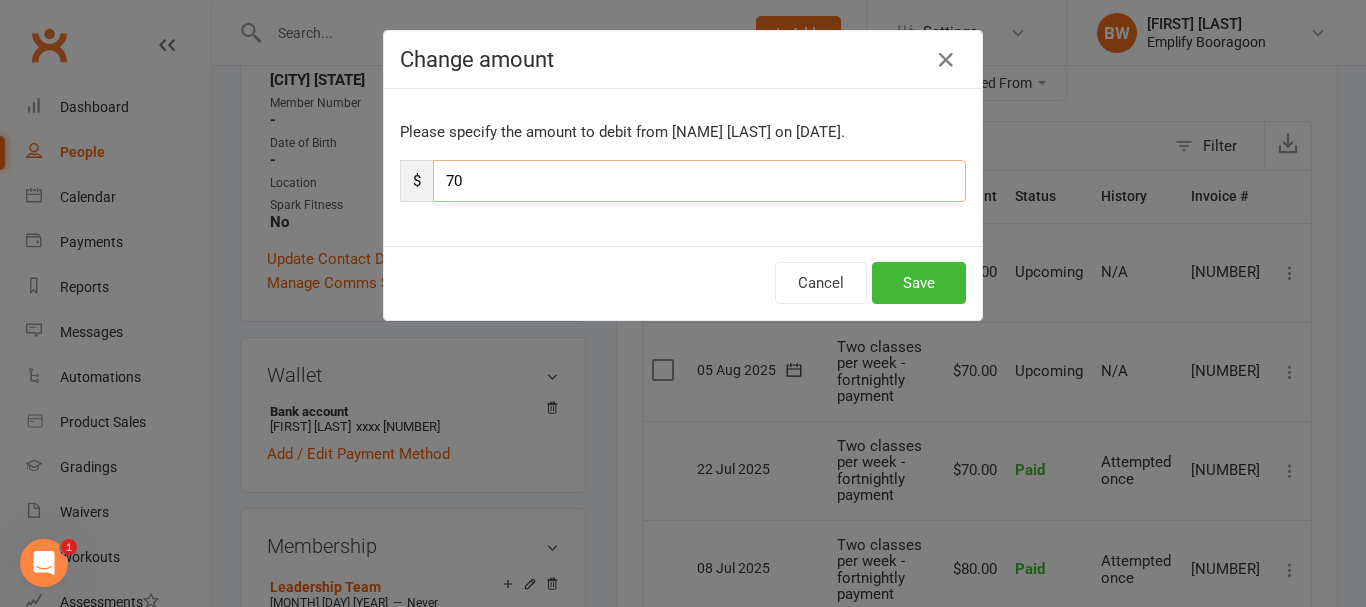 drag, startPoint x: 534, startPoint y: 173, endPoint x: 366, endPoint y: 176, distance: 168.02678 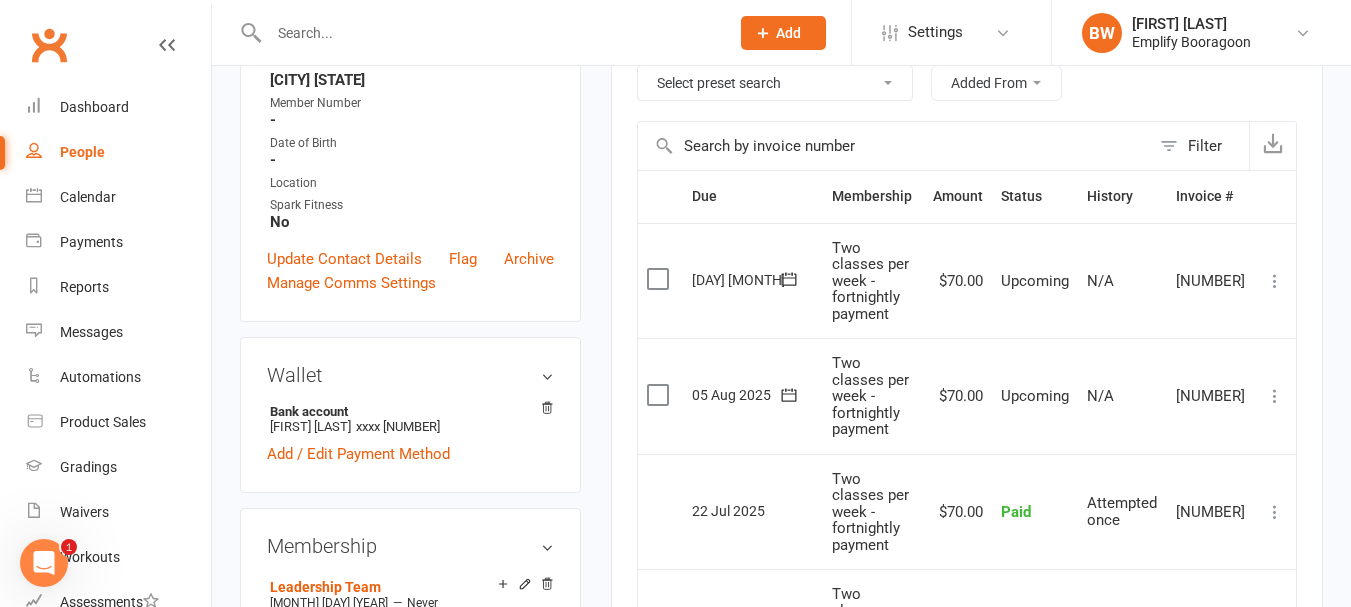 click at bounding box center [1275, 396] 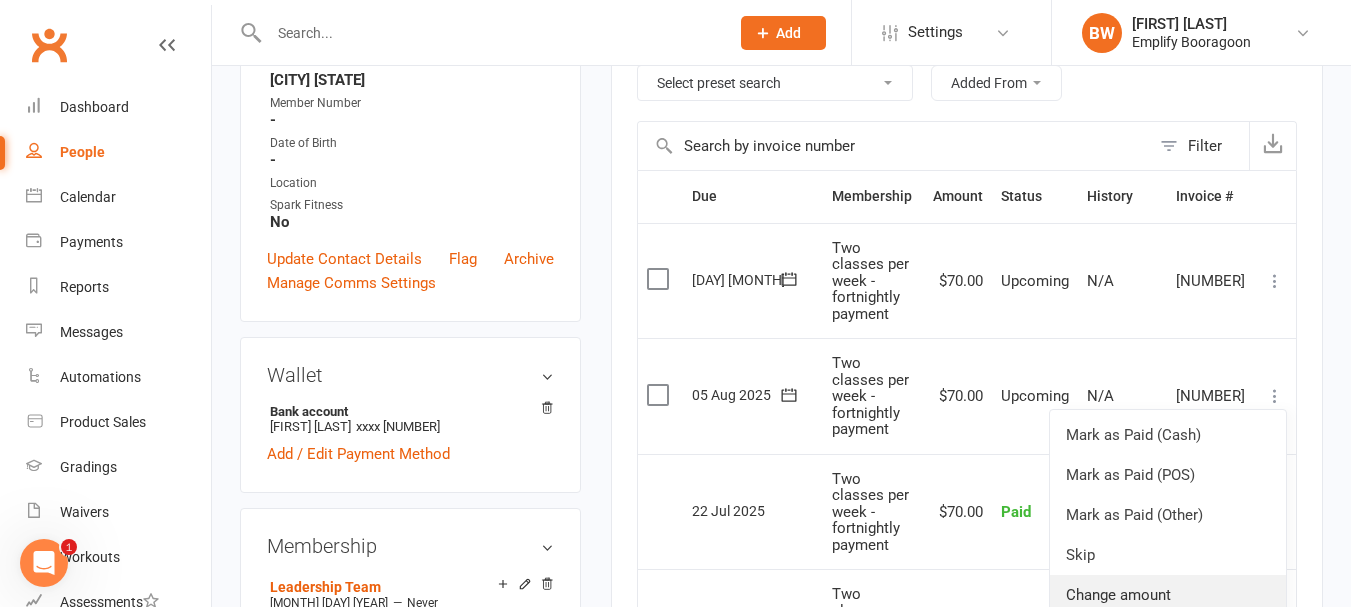 click on "Change amount" at bounding box center (1168, 595) 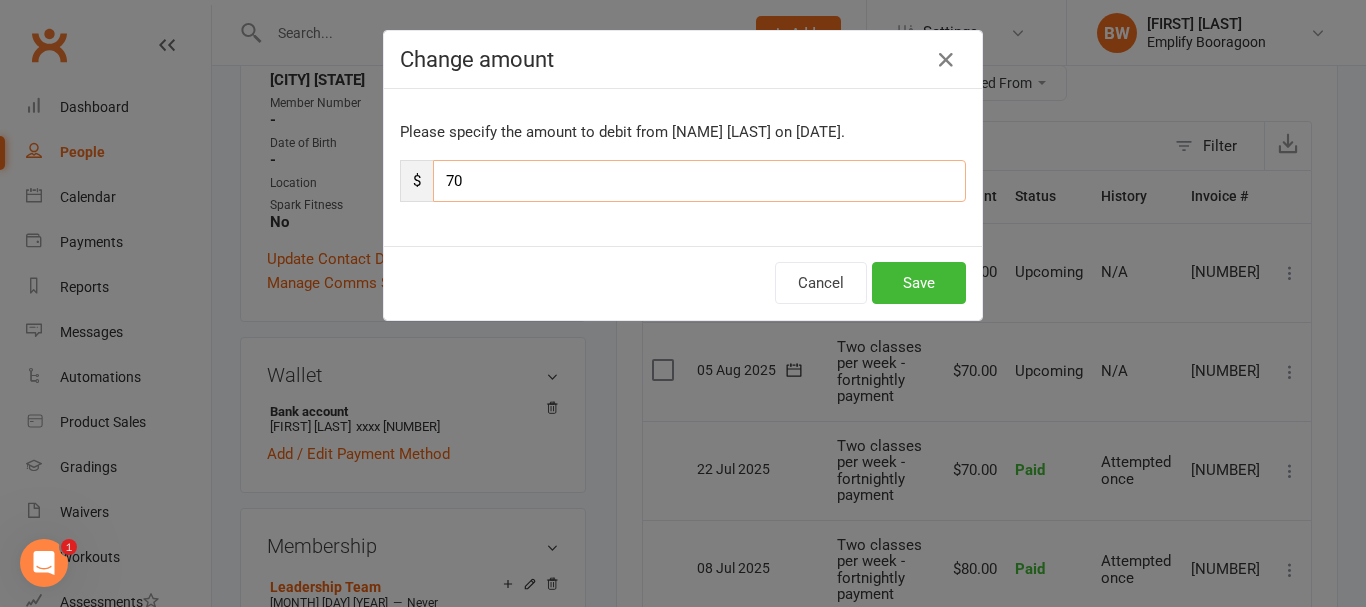 click on "70" at bounding box center [699, 181] 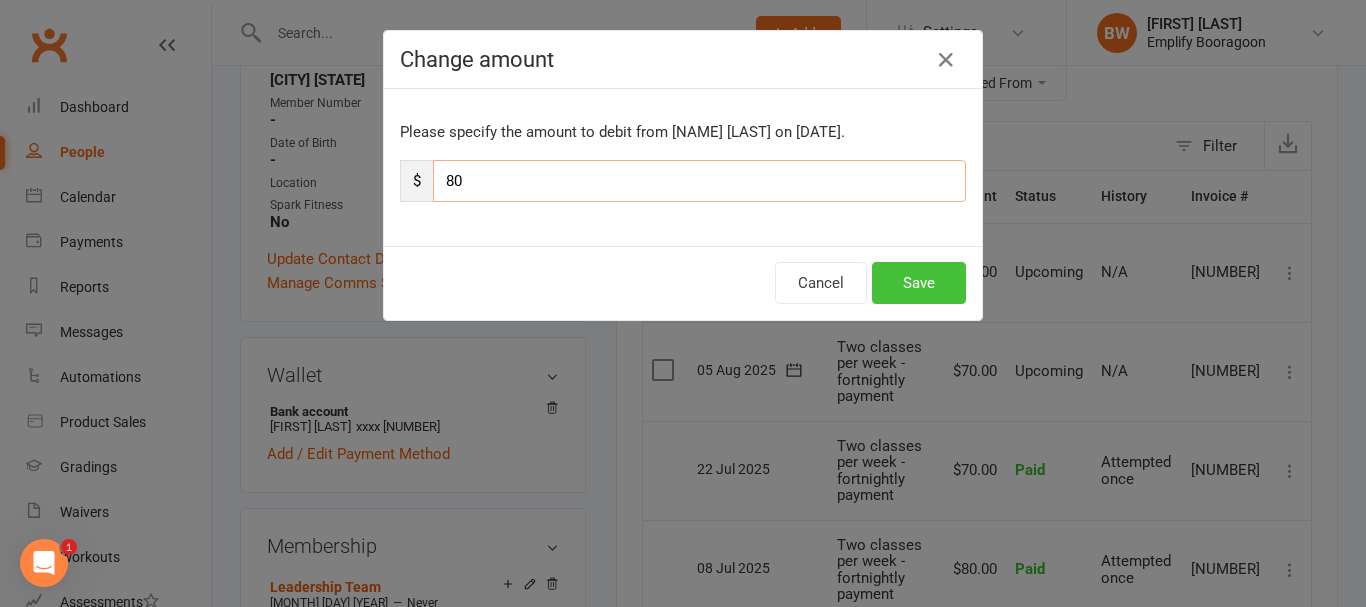 type on "80" 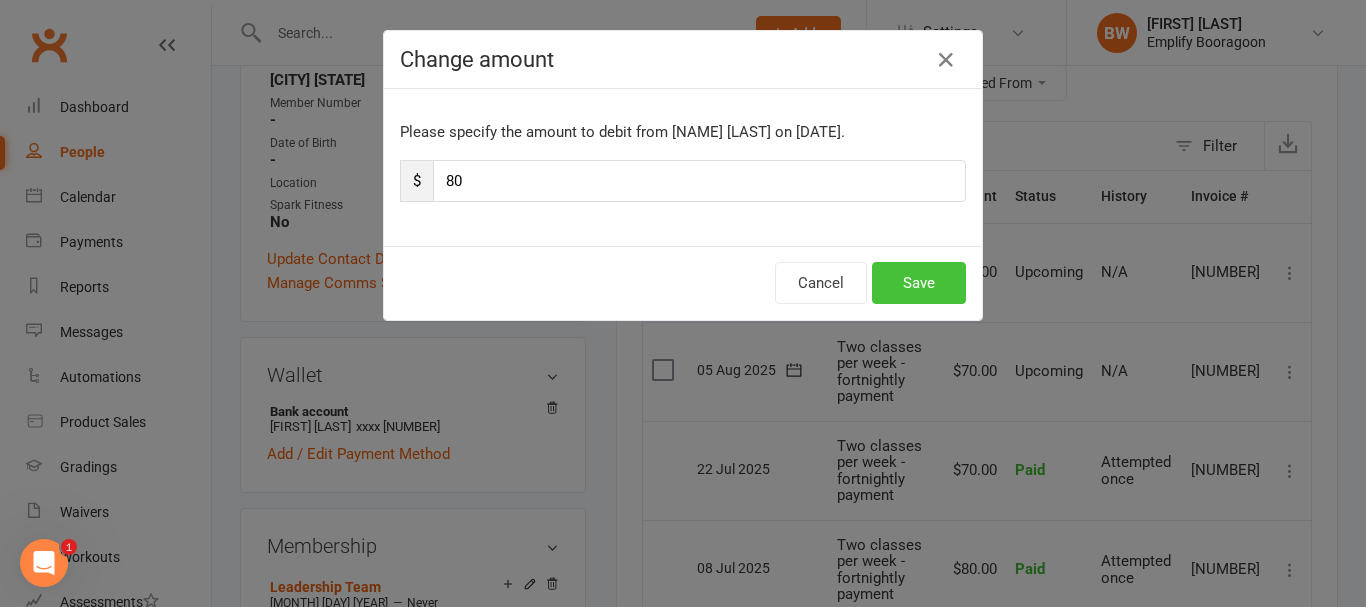 click on "Save" at bounding box center [919, 283] 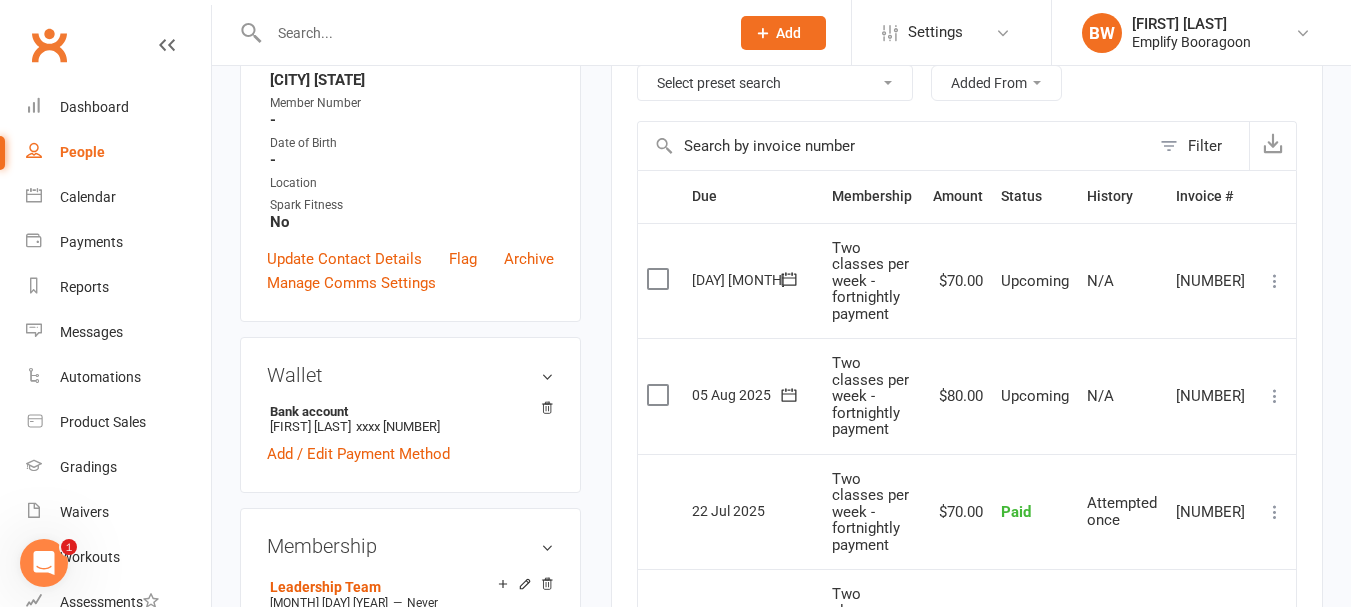 click at bounding box center (489, 33) 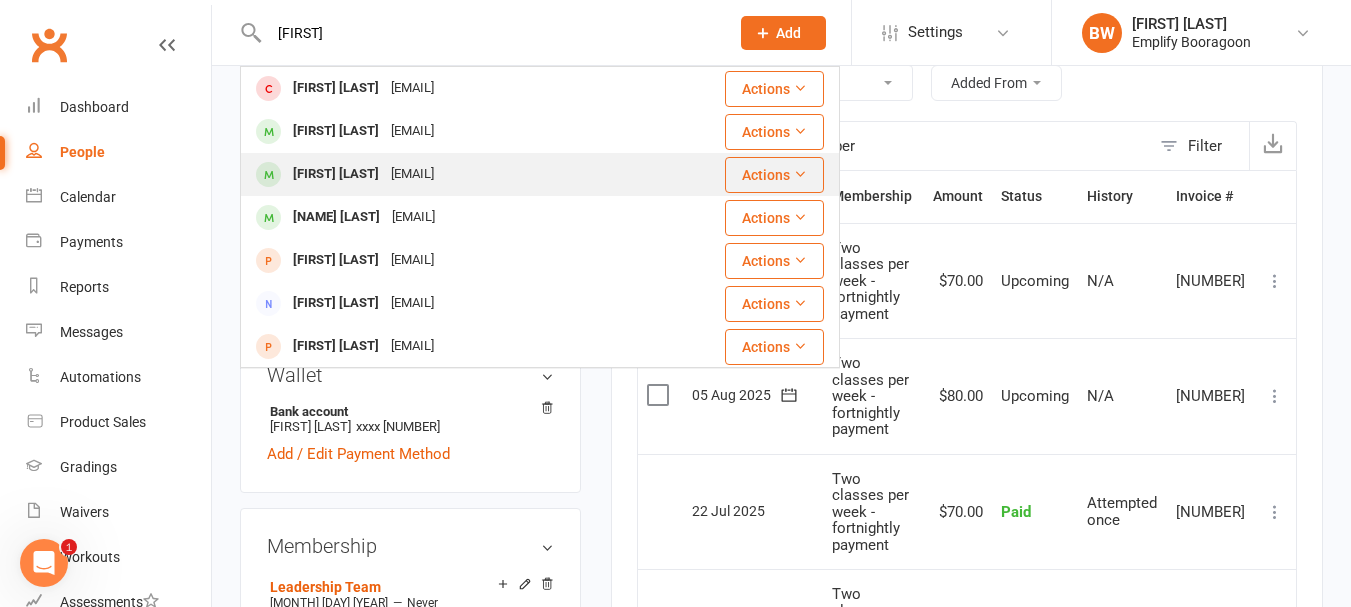 type on "[FIRST]" 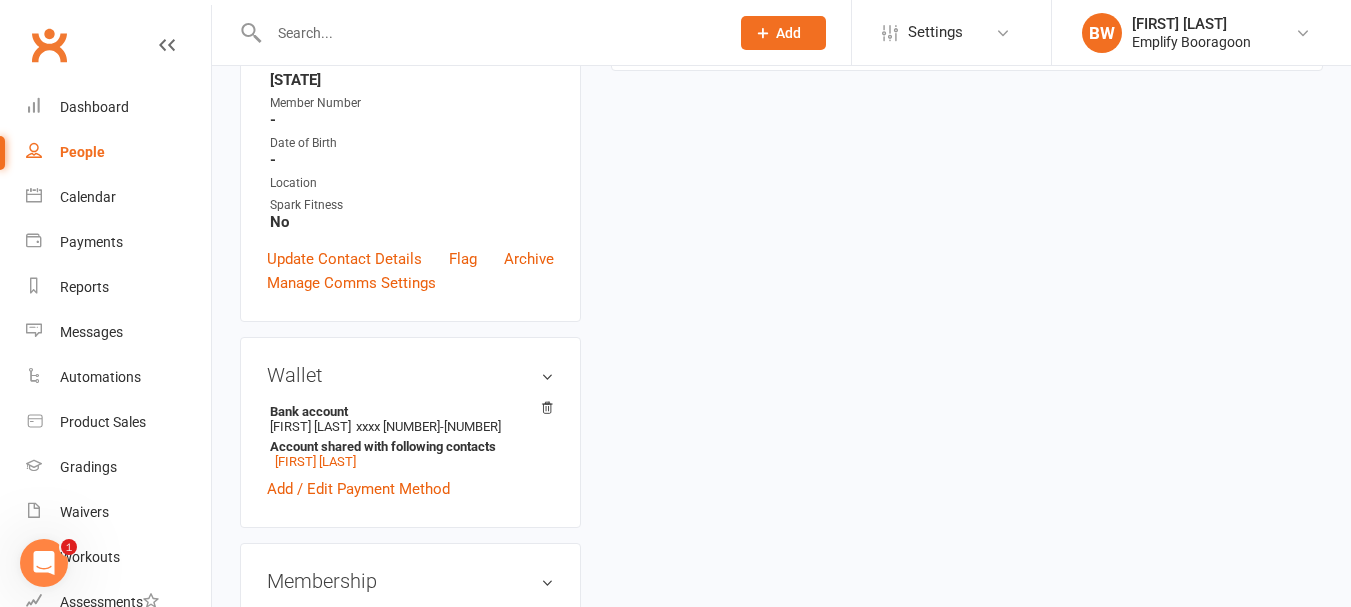 scroll, scrollTop: 0, scrollLeft: 0, axis: both 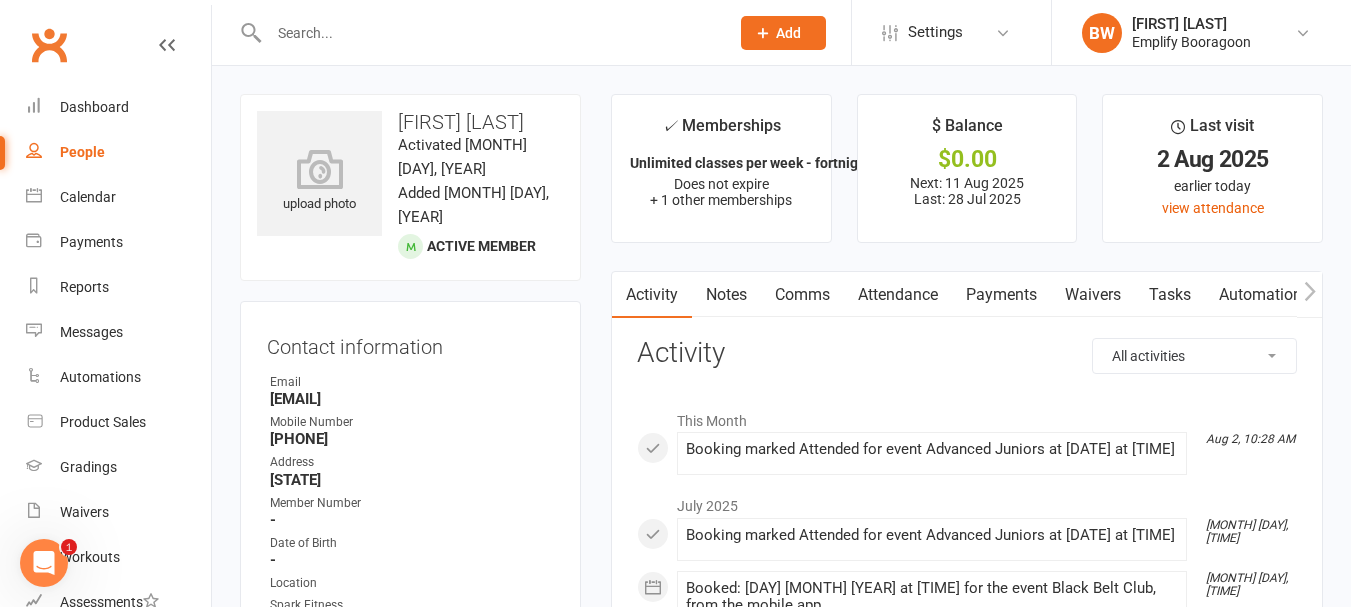 click on "Payments" at bounding box center (1001, 295) 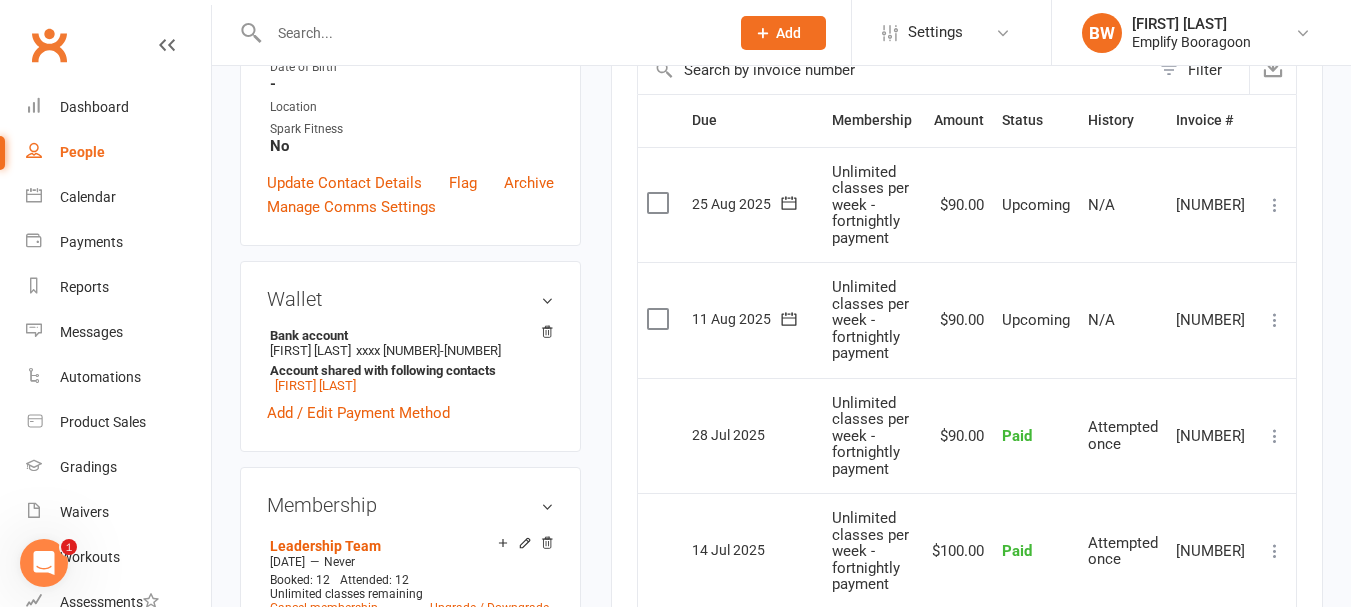 scroll, scrollTop: 500, scrollLeft: 0, axis: vertical 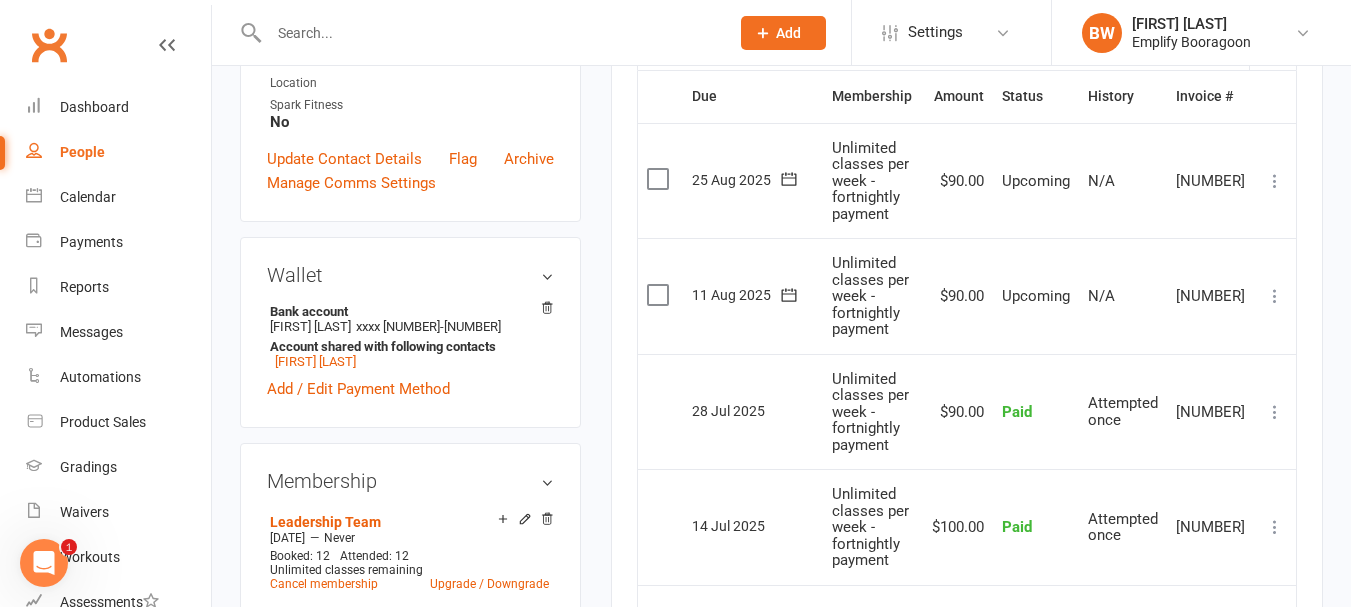 click at bounding box center [1275, 296] 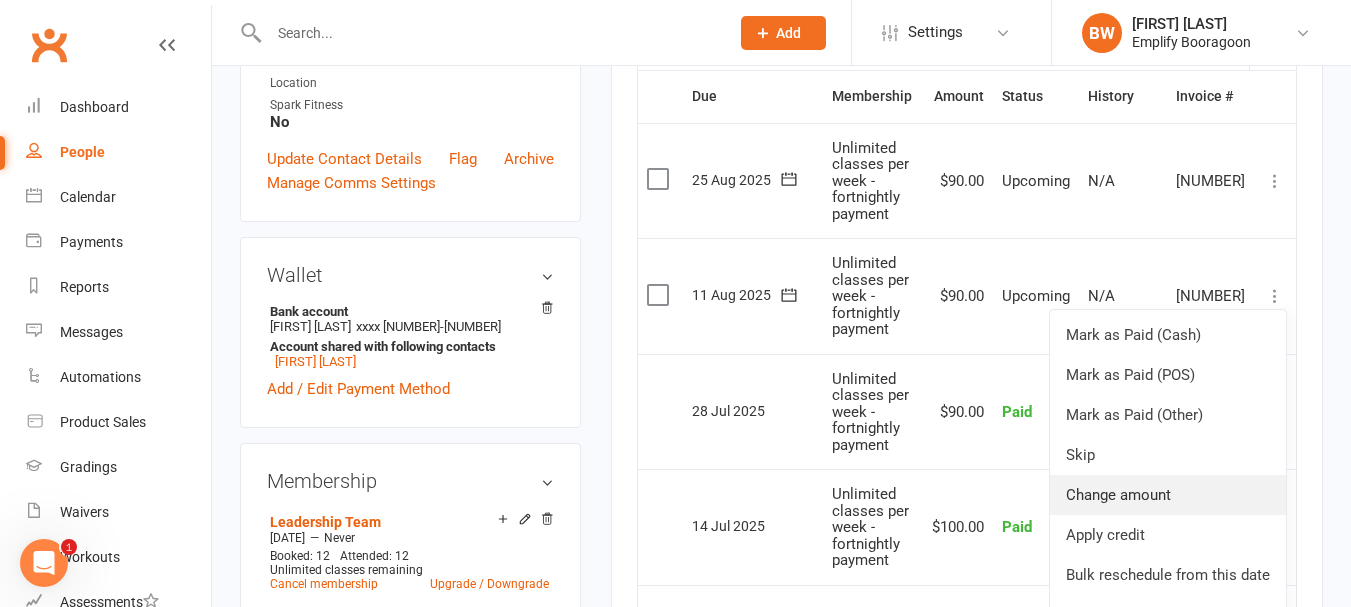 click on "Change amount" at bounding box center [1168, 495] 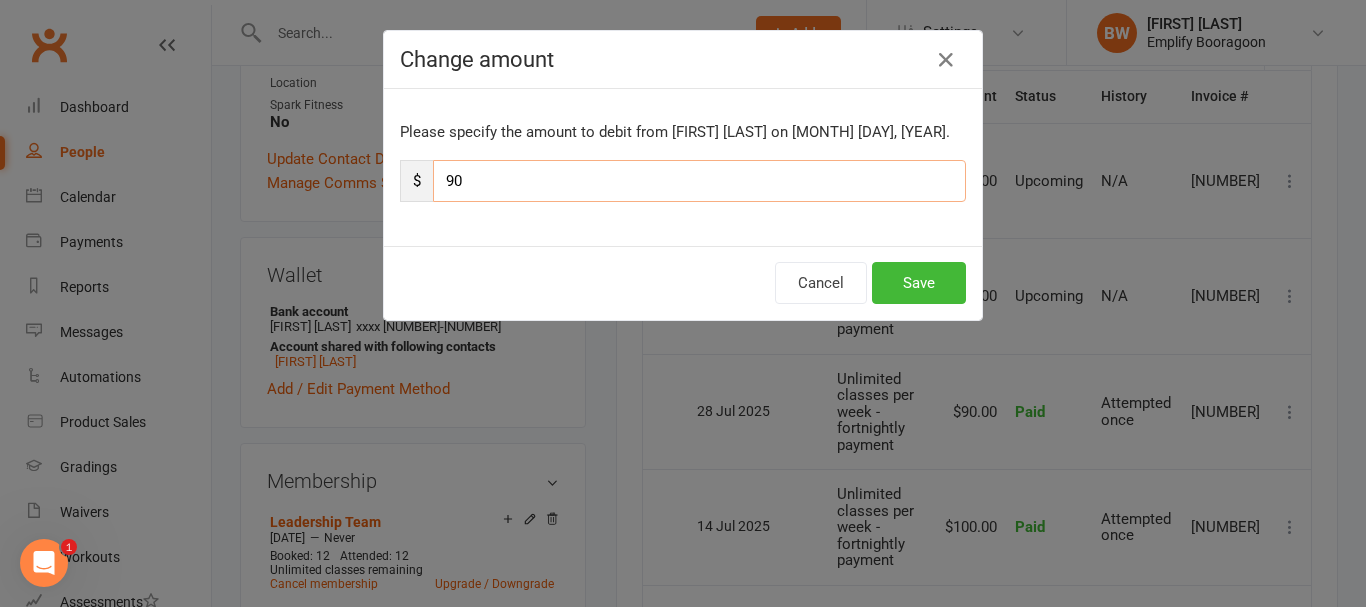click on "90" at bounding box center [699, 181] 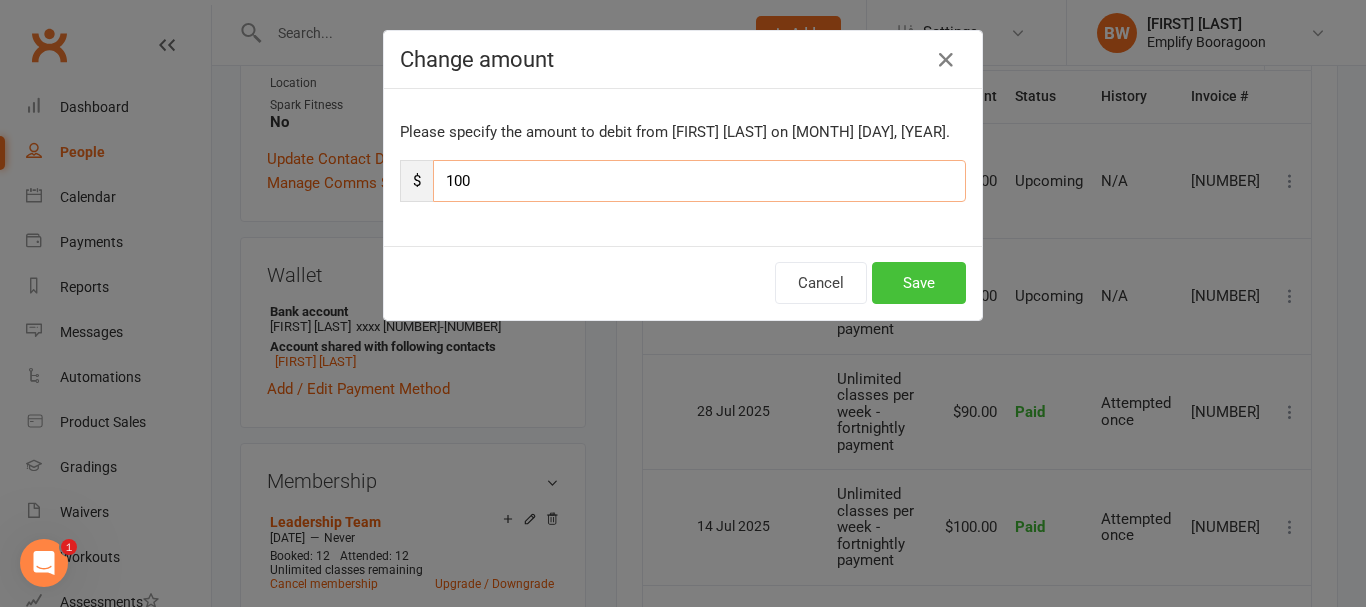 type on "100" 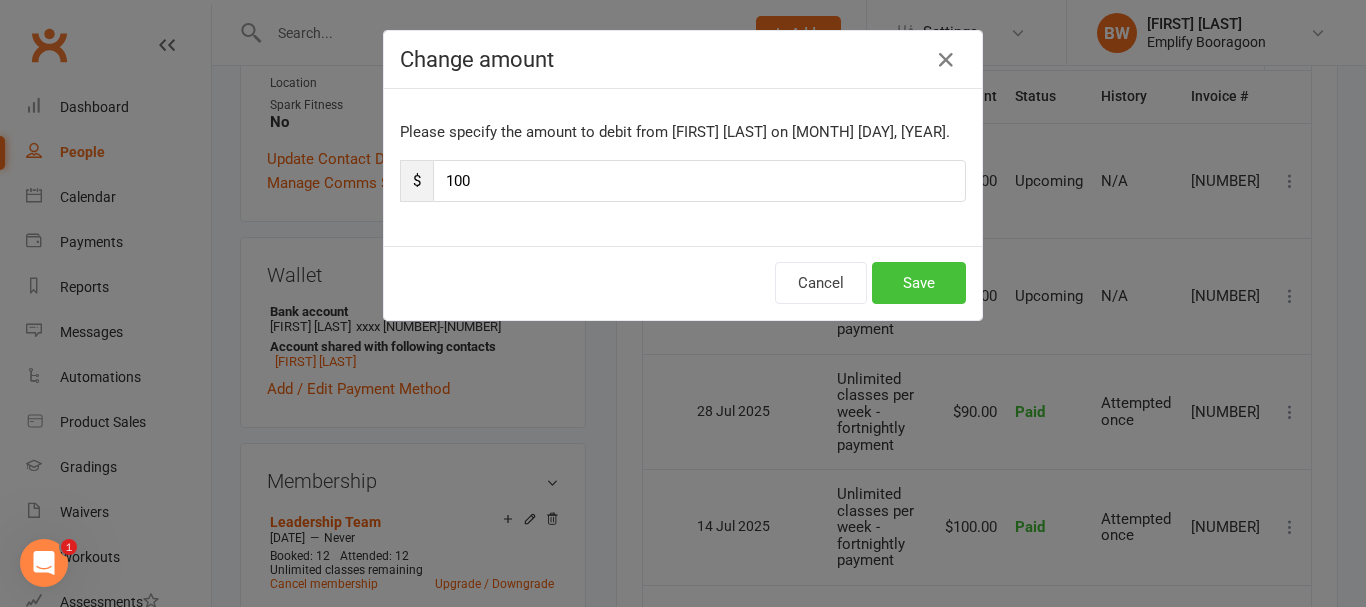 click on "Save" at bounding box center [919, 283] 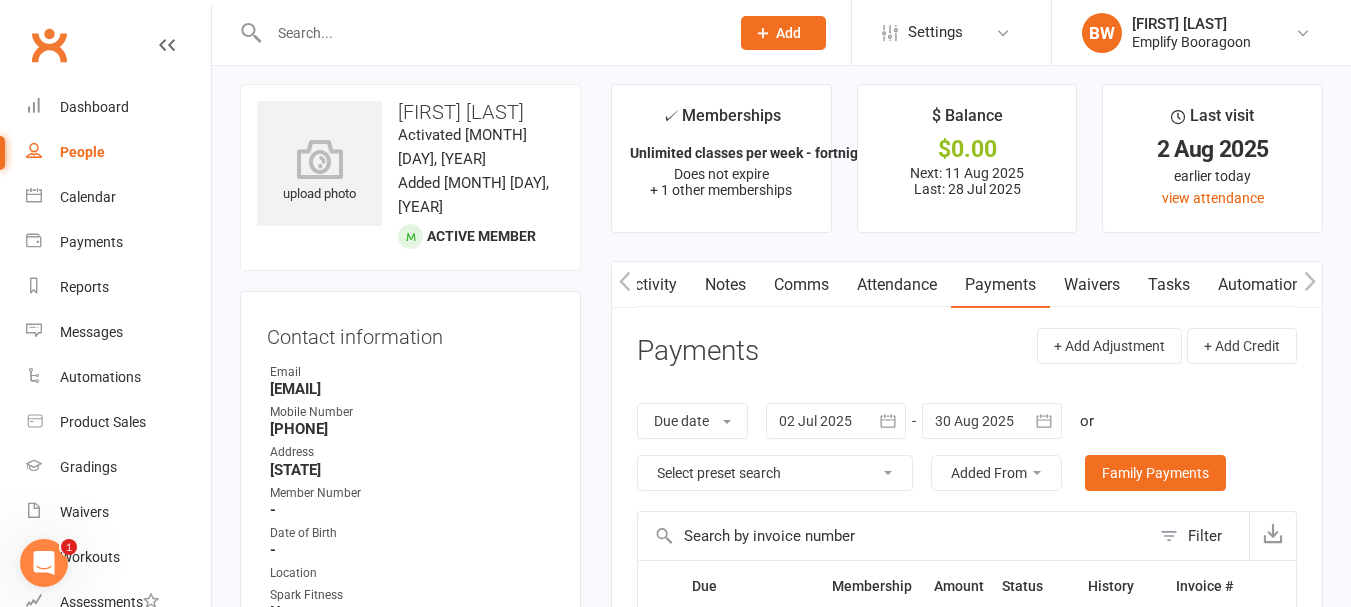 scroll, scrollTop: 0, scrollLeft: 0, axis: both 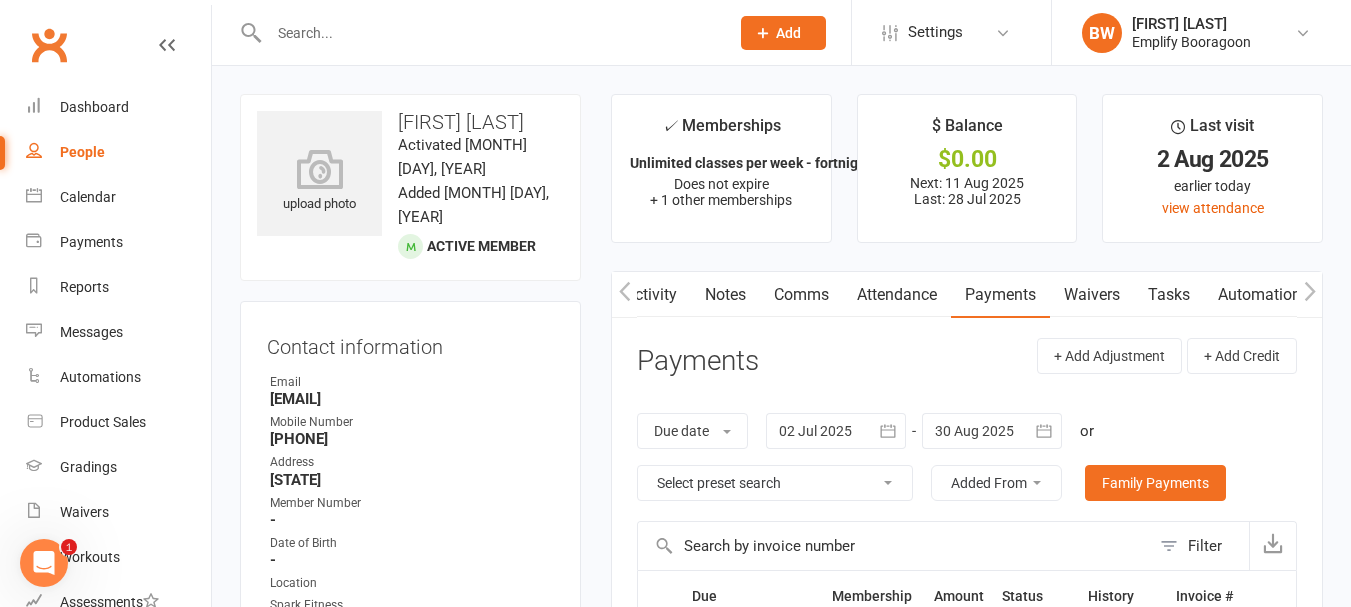 click at bounding box center (489, 33) 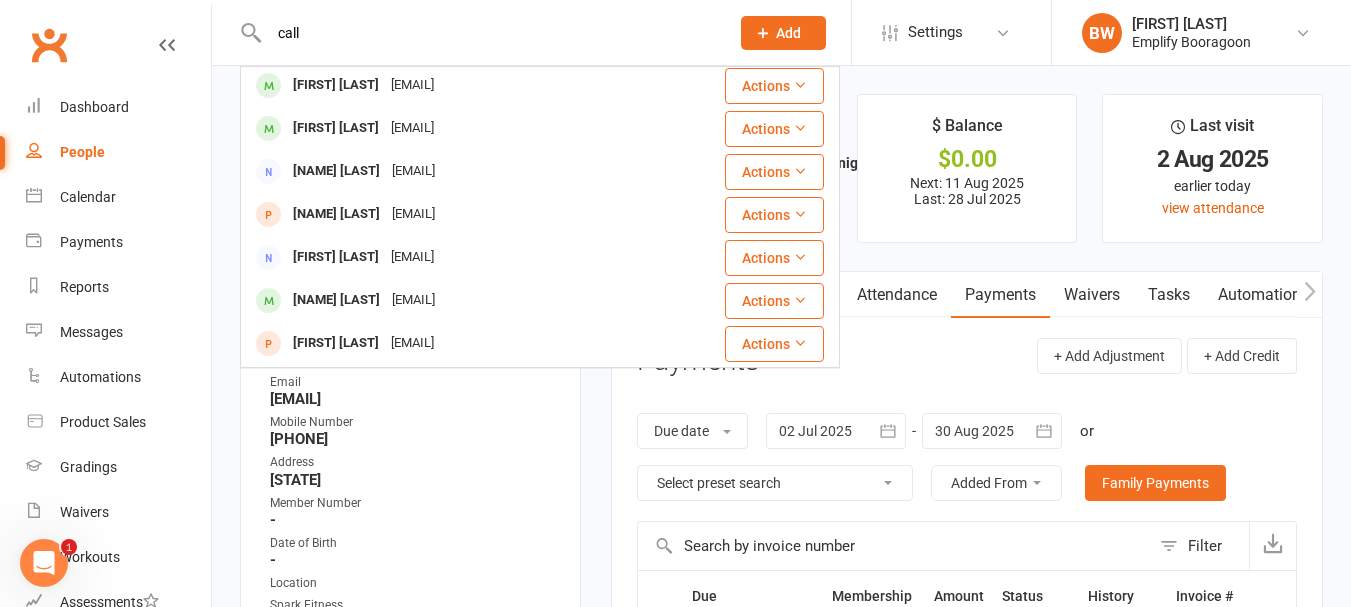scroll, scrollTop: 400, scrollLeft: 0, axis: vertical 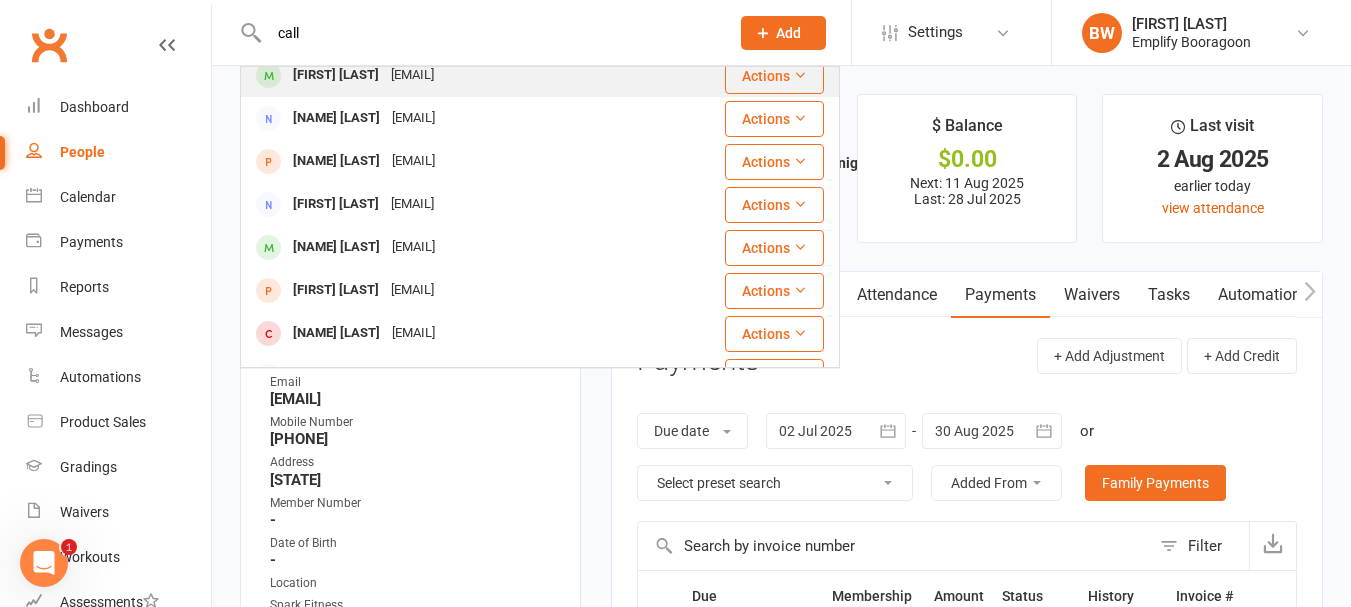 type on "call" 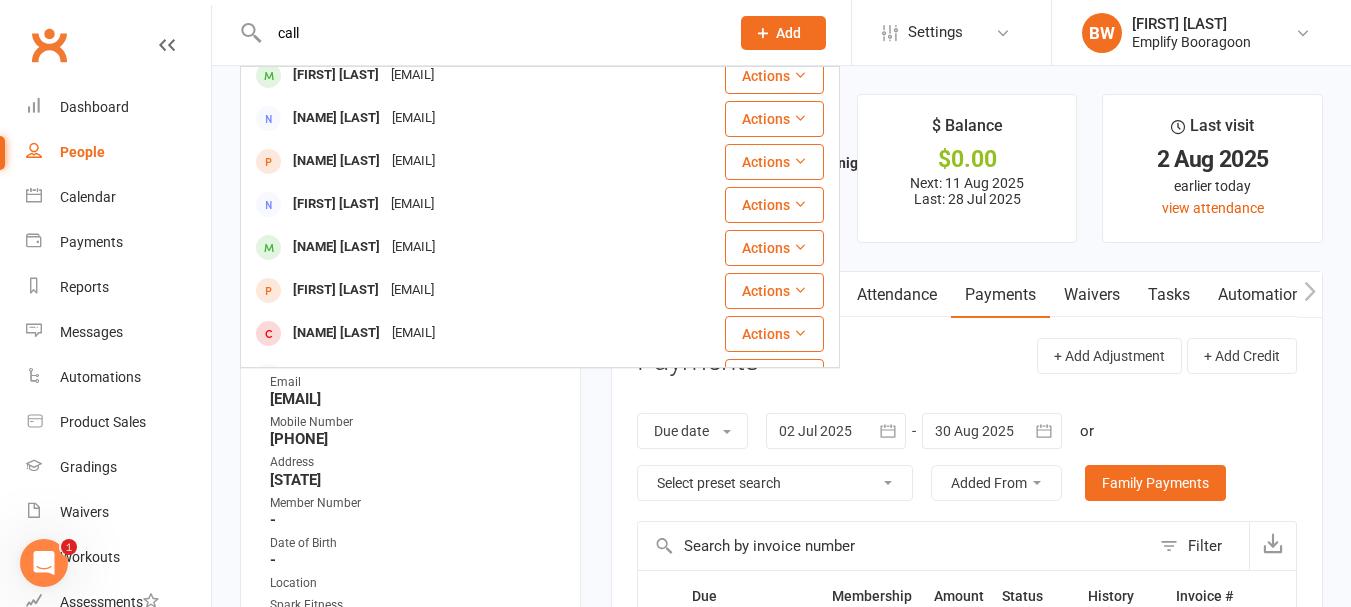 click on "[FIRST] [LAST]" at bounding box center (336, 75) 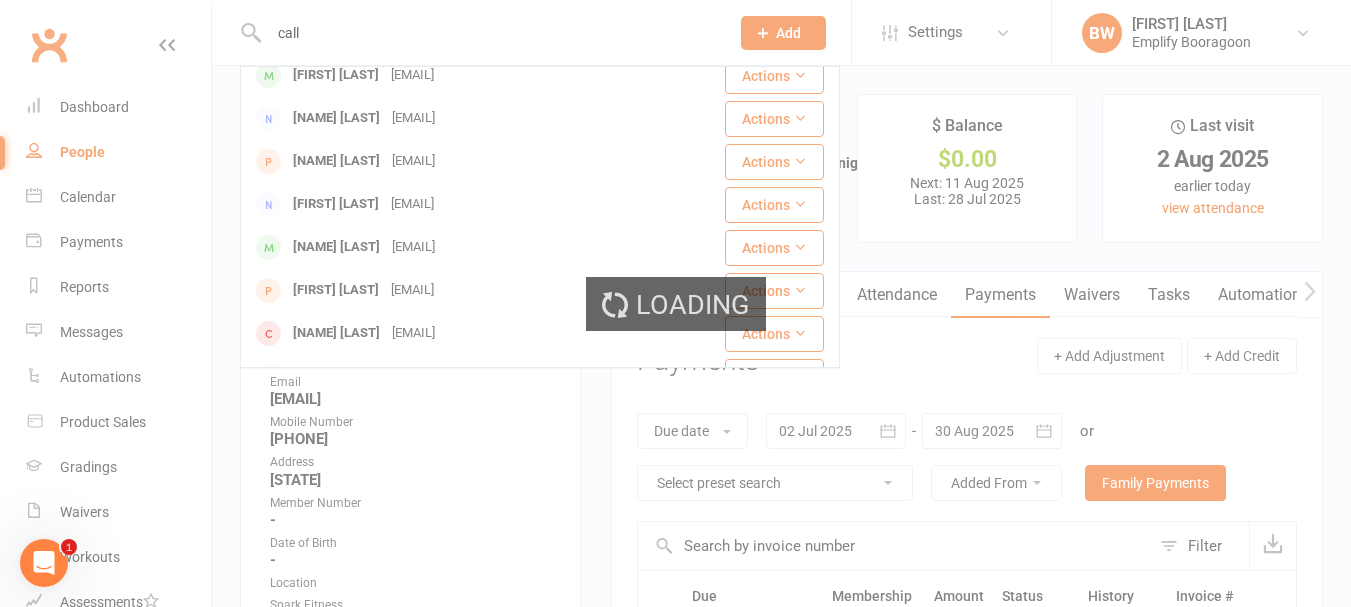 type 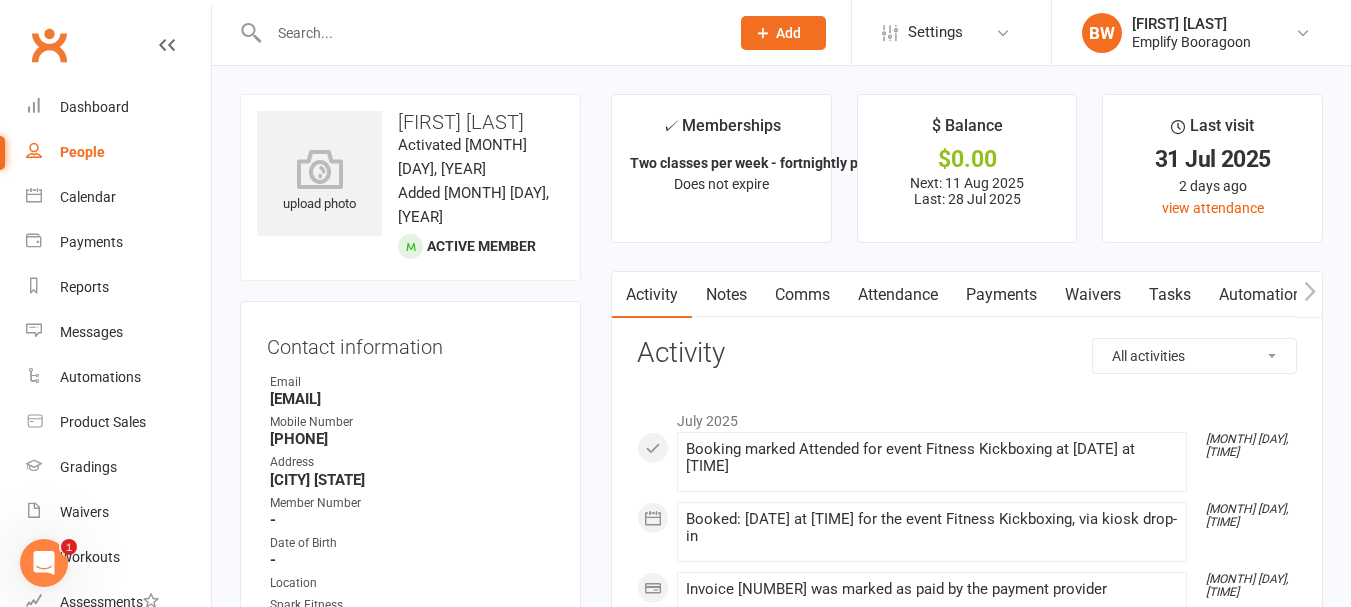 click on "Activity Notes Comms Attendance Payments Waivers Tasks Automations Workouts Gradings / Promotions Mobile App Credit balance
All activities Bookings / Attendances Communications Notes Failed SMSes Gradings Members Memberships Mobile App POS Sales Payments Credit Vouchers Prospects Reports Automations Tasks Waivers Workouts Kiosk Mode Consent Assessments Contact Flags Family Relationships Activity July 2025 [DATE] Booking marked Attended for event Fitness Kickboxing at [DATE] at [TIME]   [DATE] Booked: [DATE] at [TIME] for the event Fitness Kickboxing, via kiosk drop-in   [DATE] Invoice [NUMBER] was marked as paid by the payment provider   [DATE] Booking marked Attended for event Advanced Adults Karate at [DATE] at [TIME]   [DATE] Booking marked Attended for event Fitness Kickboxing at [DATE] at [TIME]   [DATE] Booked: [DATE] at [TIME] for the event Fitness Kickboxing, via kiosk drop-in   [DATE]" at bounding box center [967, 1210] 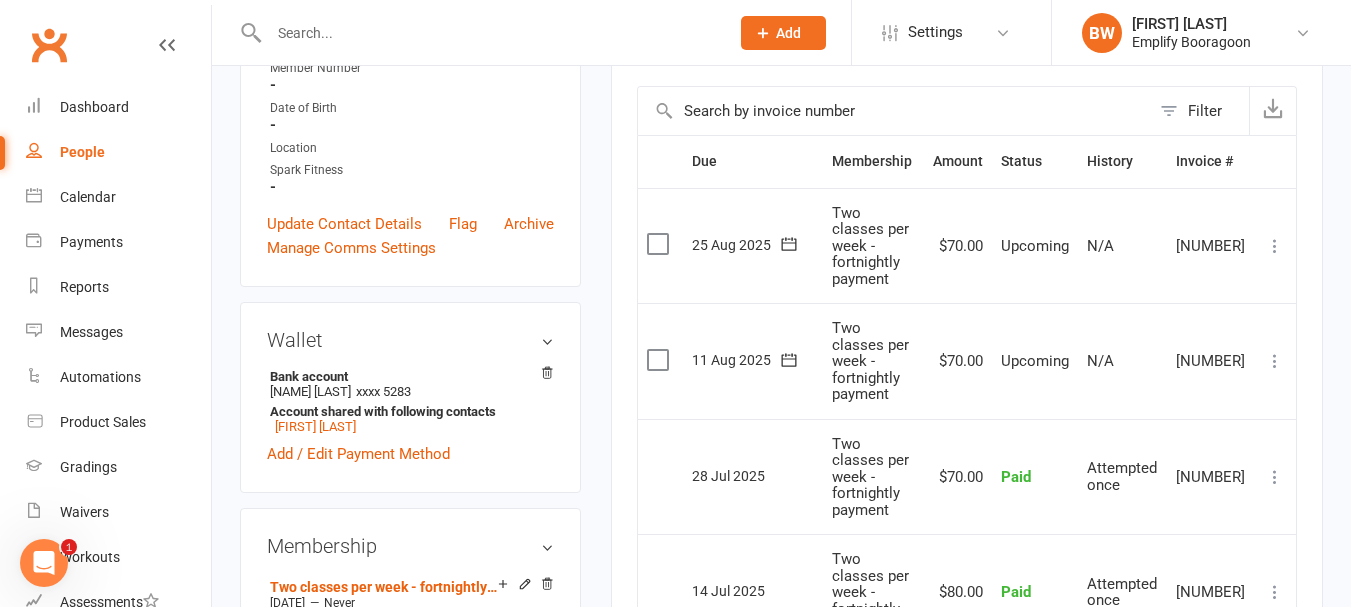 scroll, scrollTop: 400, scrollLeft: 0, axis: vertical 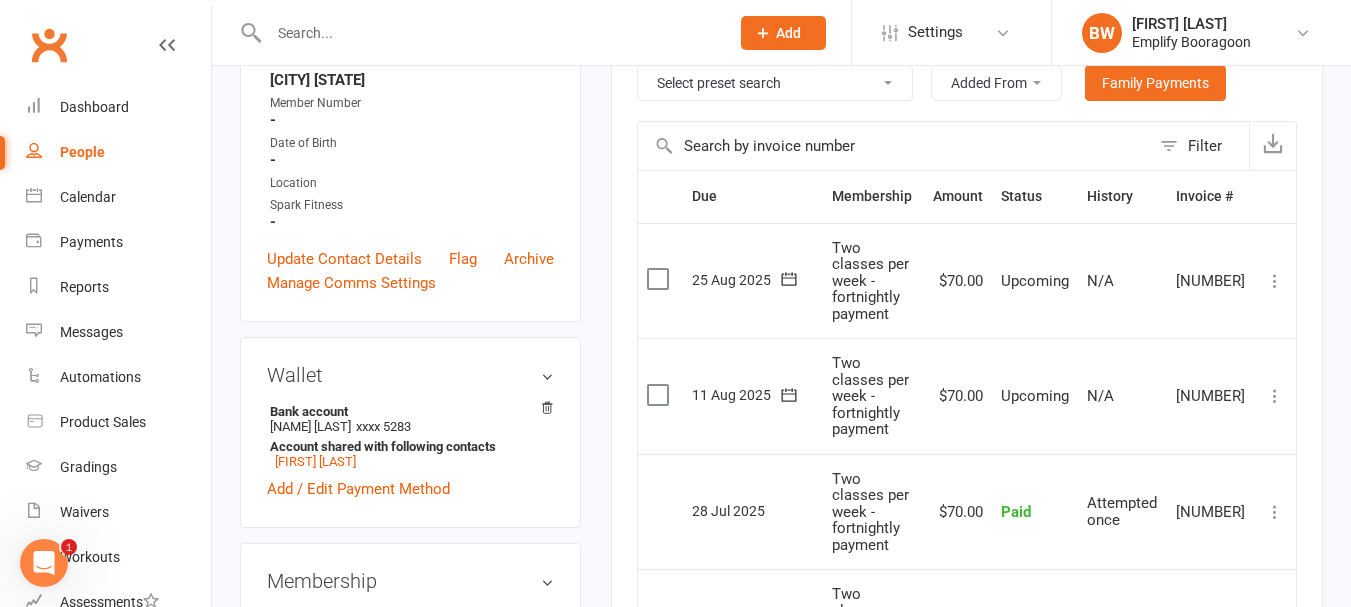 click at bounding box center [1275, 396] 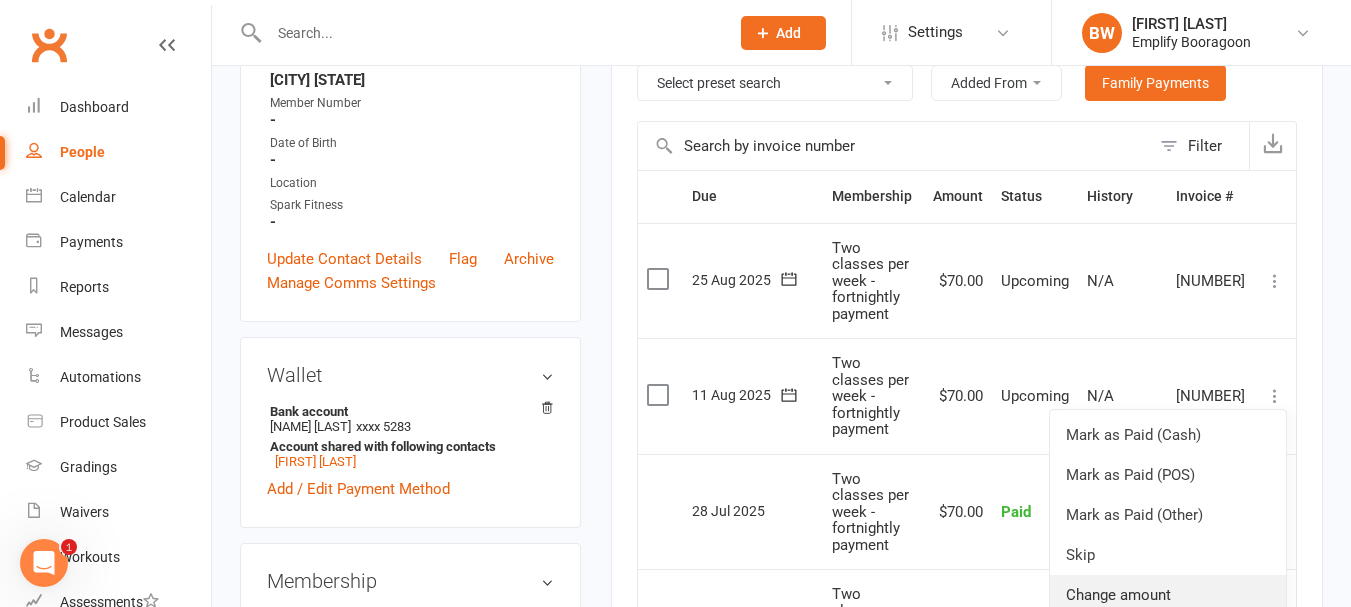 click on "Change amount" at bounding box center [1168, 595] 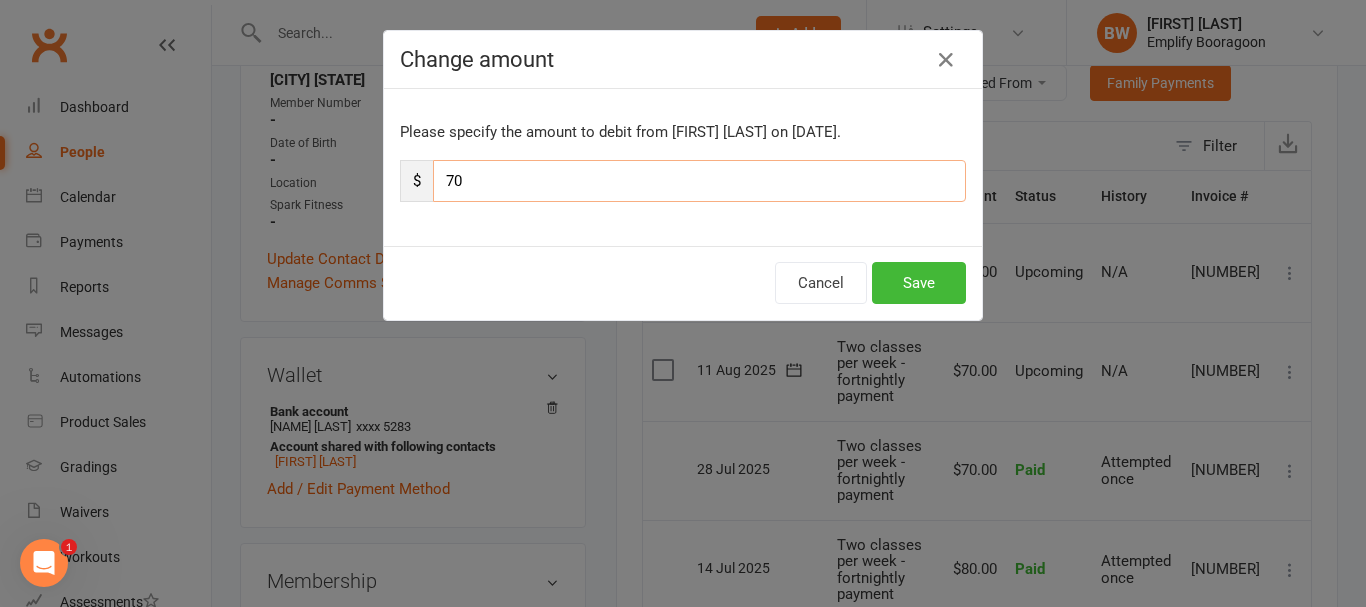 click on "70" at bounding box center [699, 181] 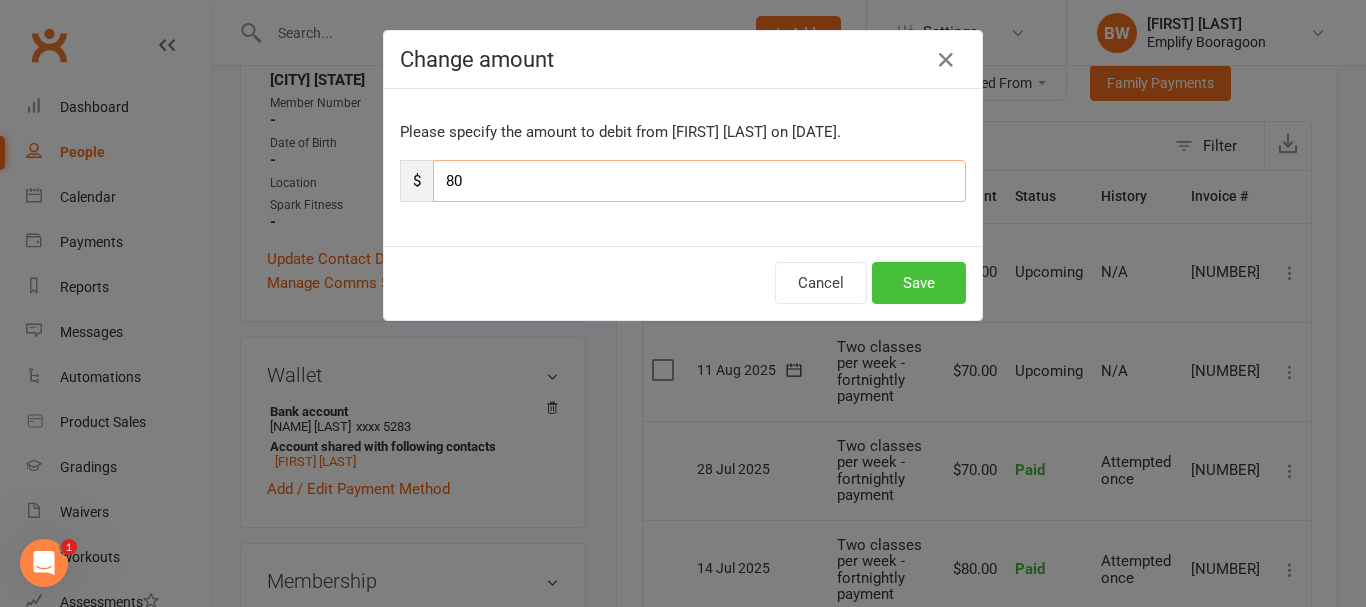 type on "80" 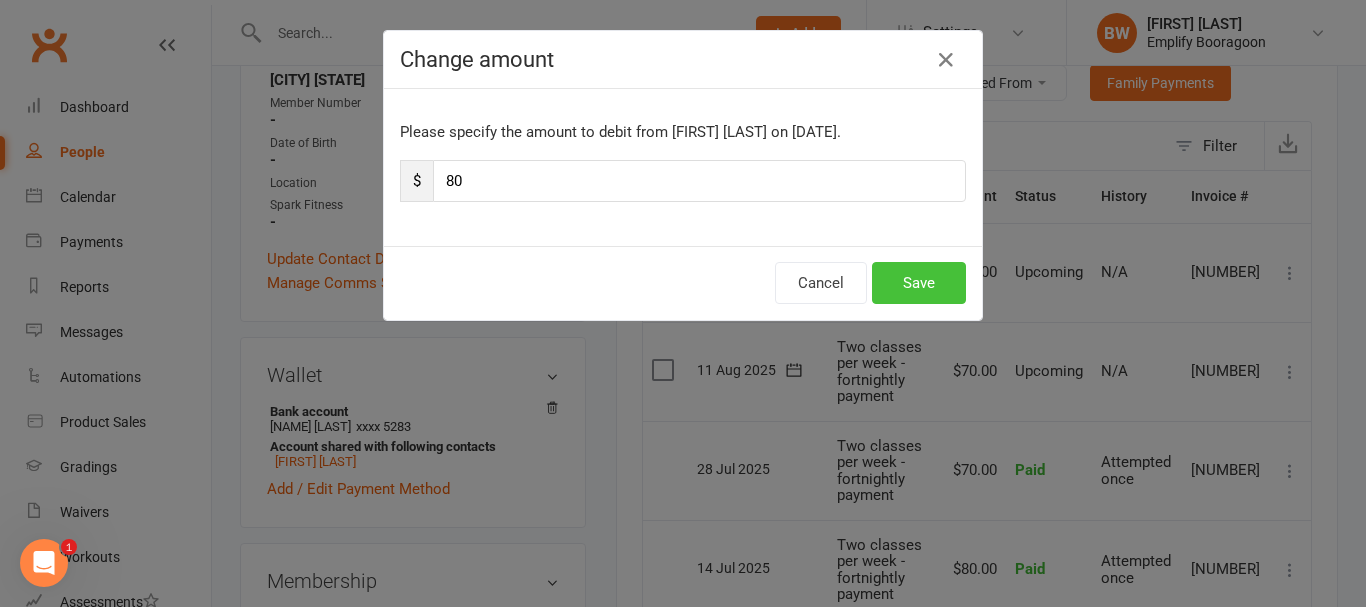 click on "Save" at bounding box center (919, 283) 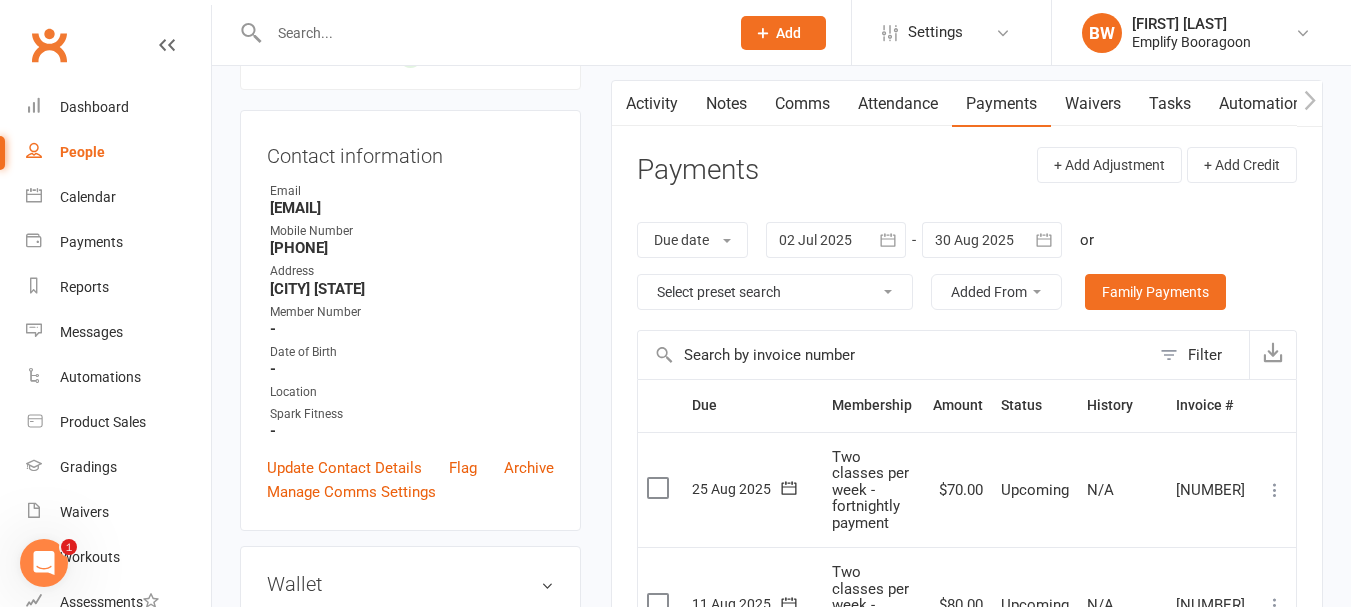 scroll, scrollTop: 0, scrollLeft: 0, axis: both 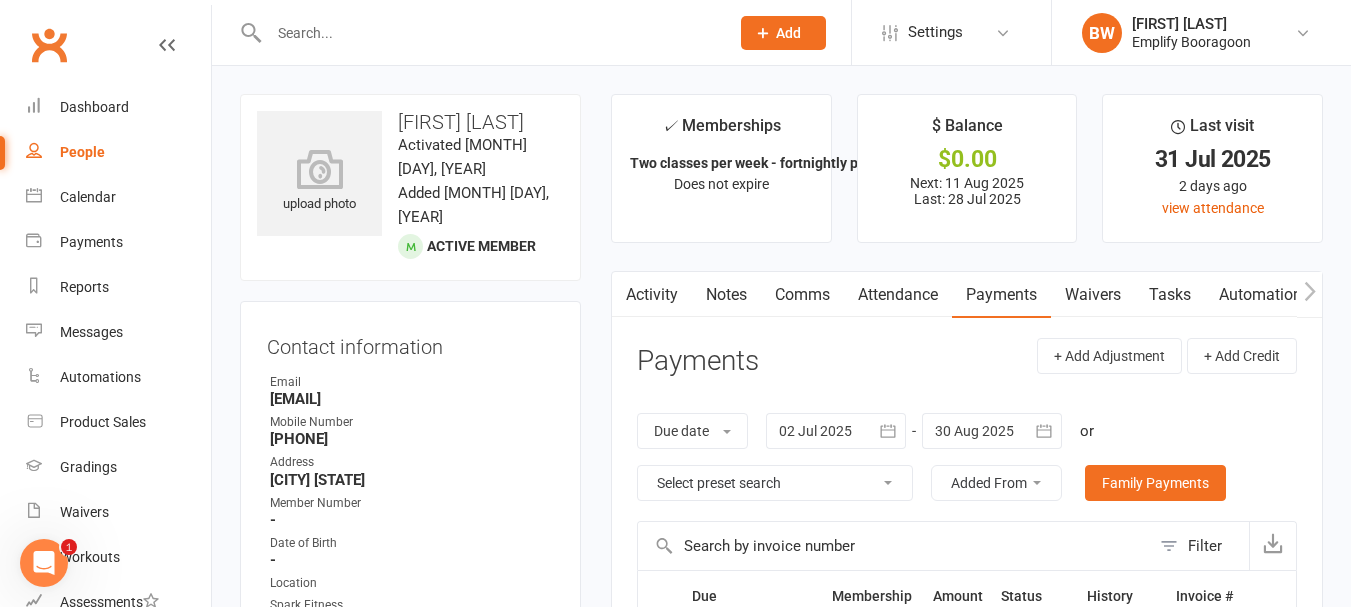 click at bounding box center [489, 33] 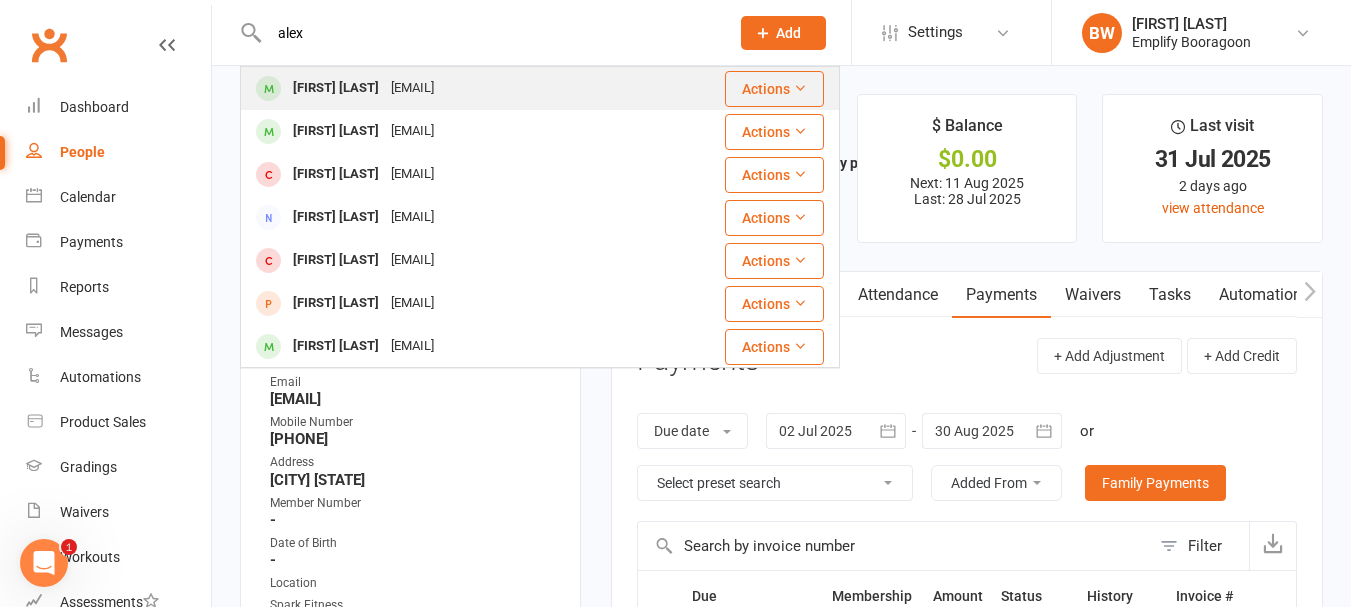 type on "alex" 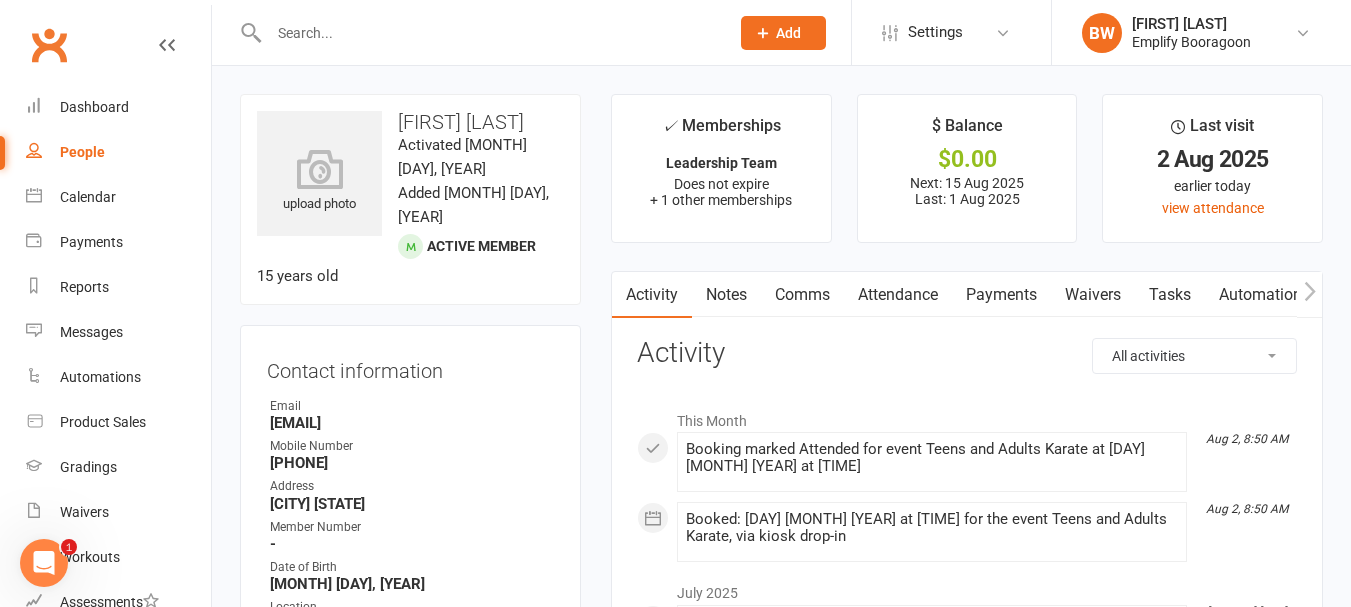 scroll, scrollTop: 0, scrollLeft: 3, axis: horizontal 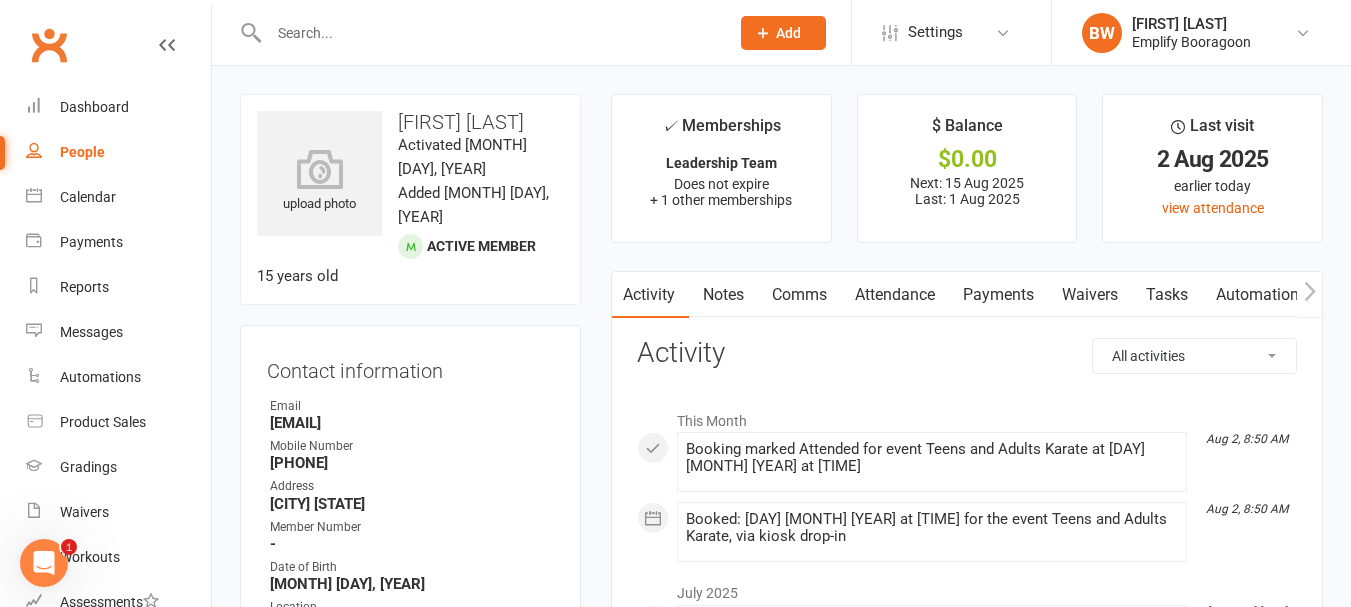 click on "Payments" at bounding box center (998, 295) 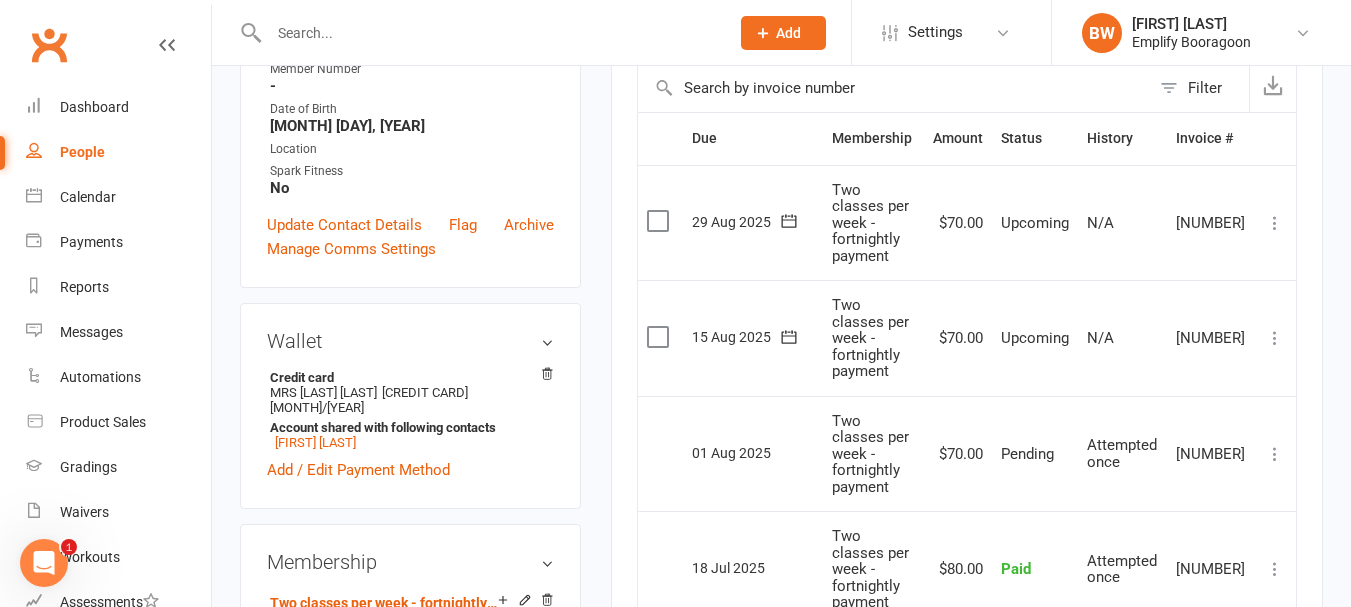 scroll, scrollTop: 500, scrollLeft: 0, axis: vertical 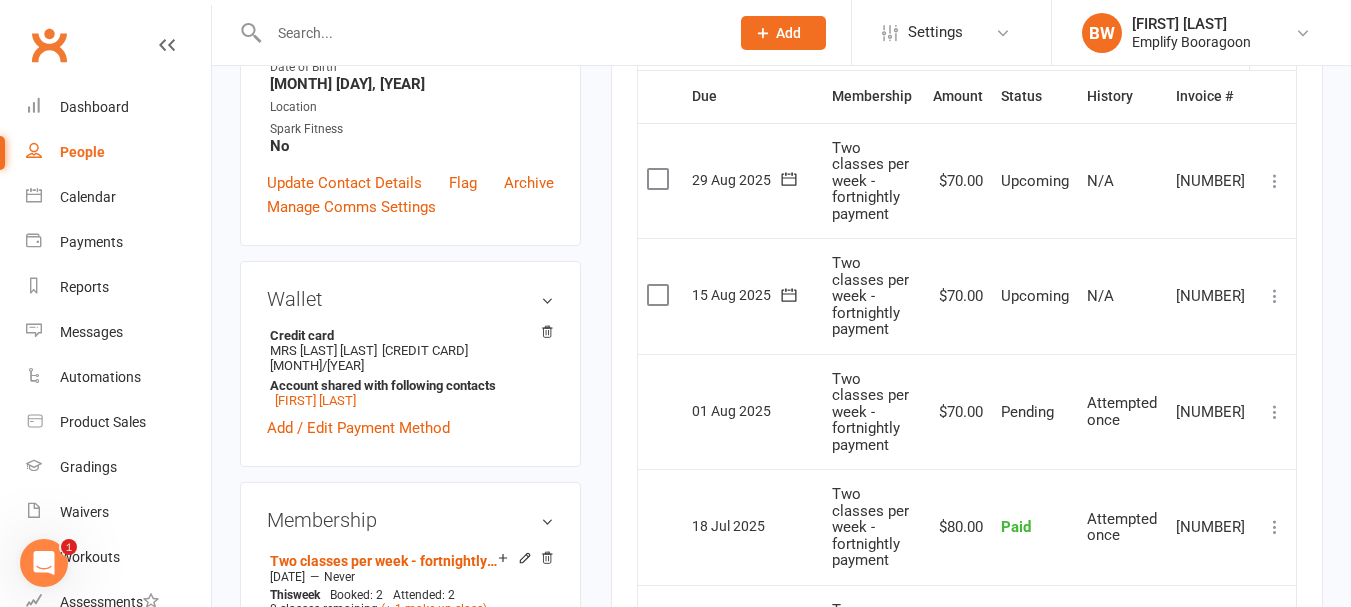 click at bounding box center (1275, 296) 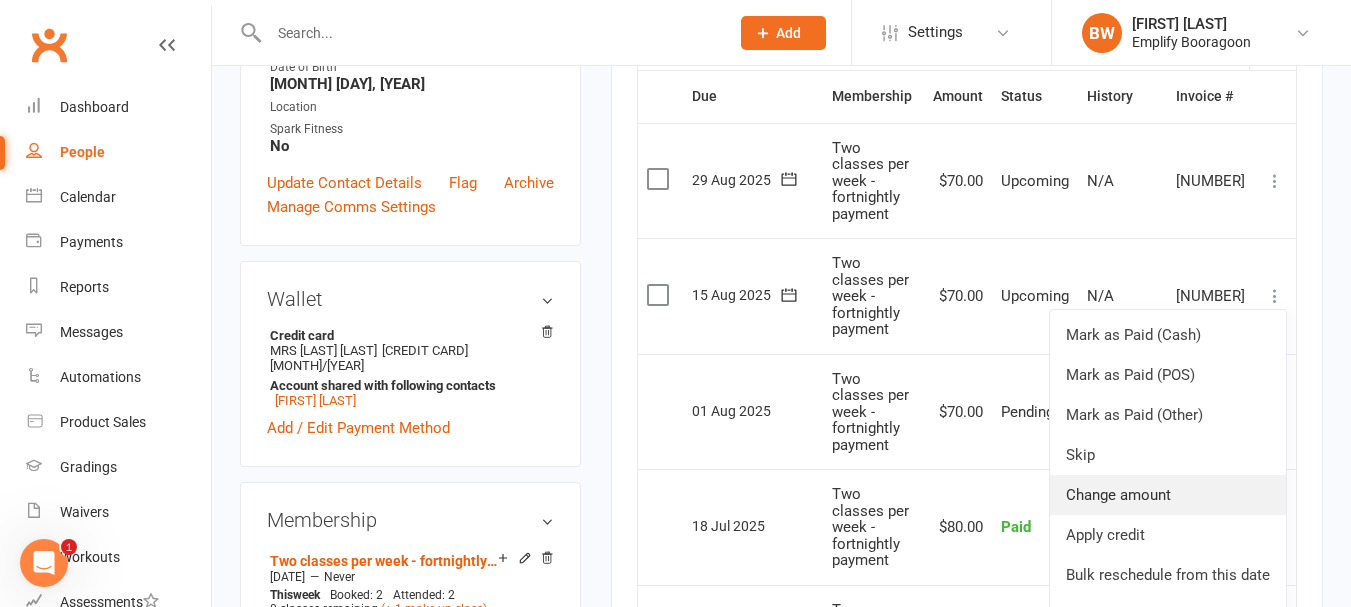 click on "Change amount" at bounding box center (1168, 495) 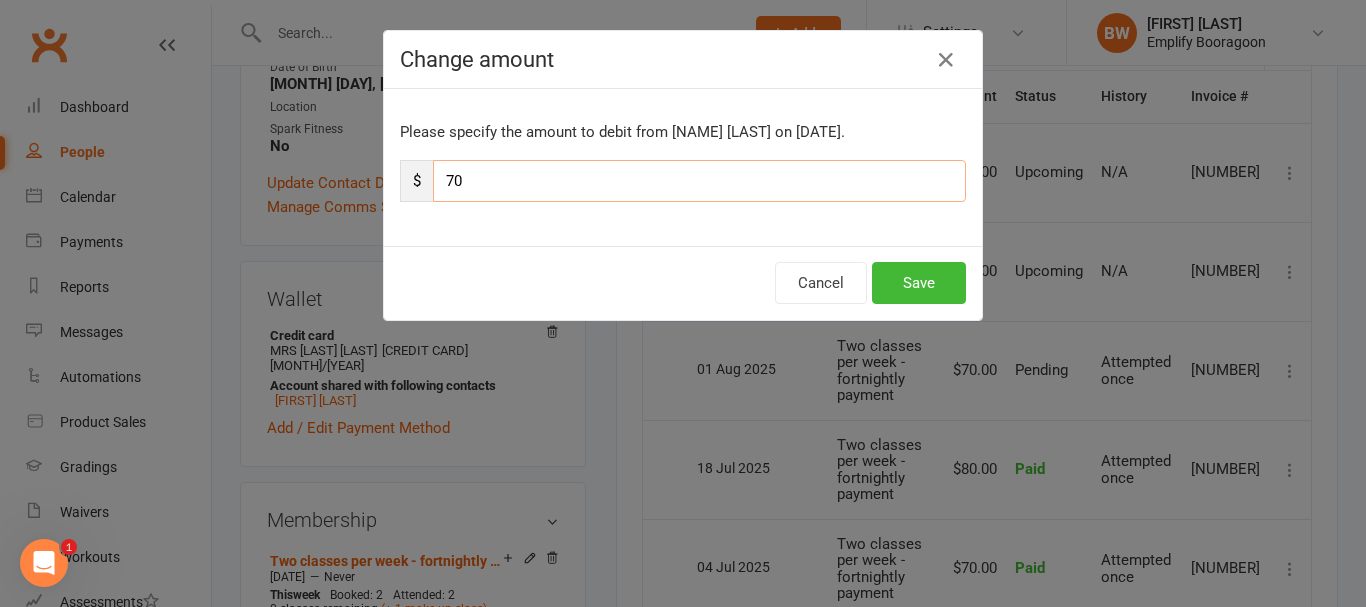 click on "70" at bounding box center (699, 181) 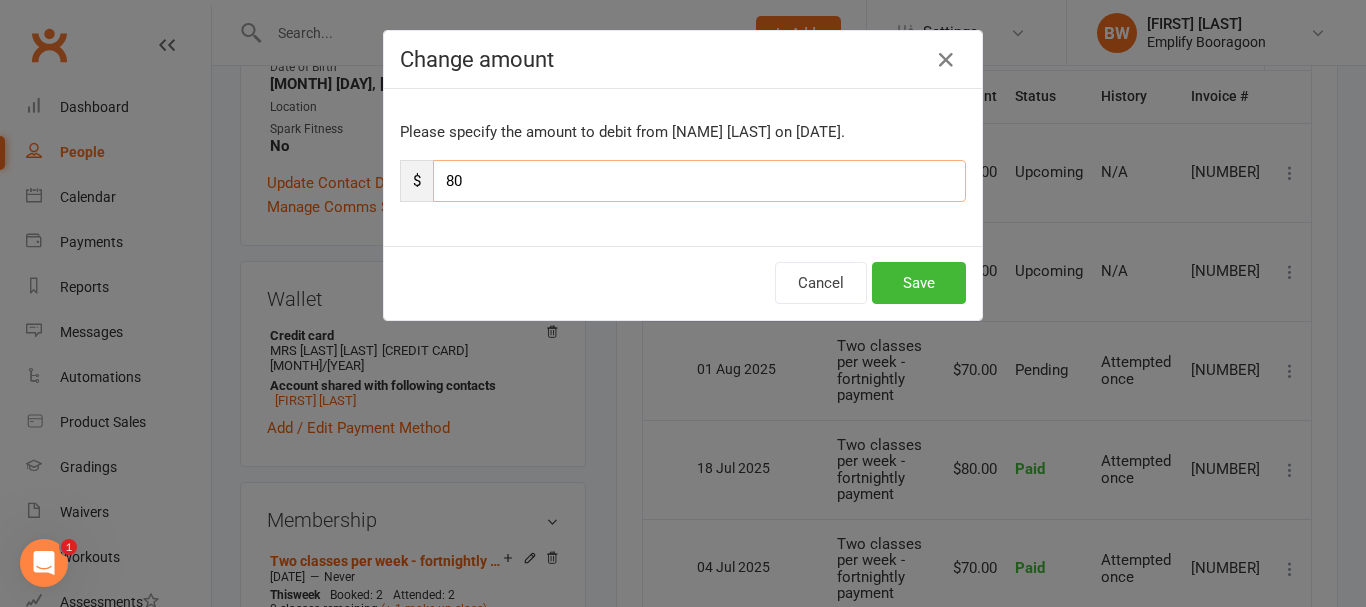 type on "80" 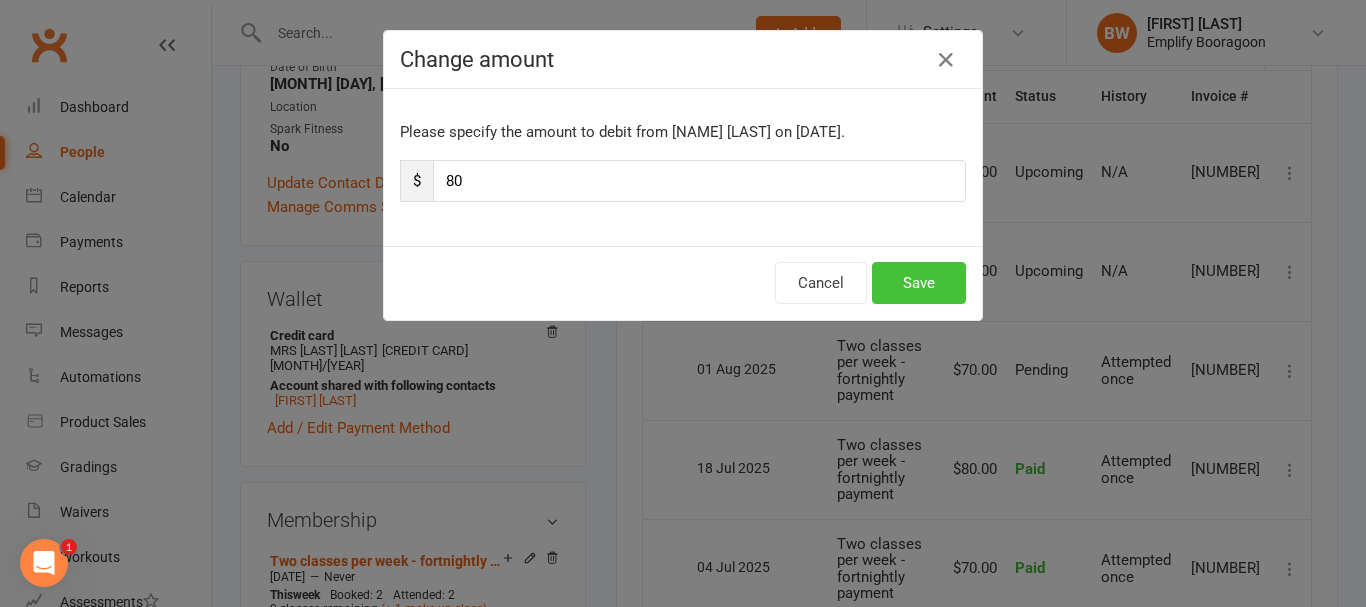 drag, startPoint x: 955, startPoint y: 256, endPoint x: 941, endPoint y: 274, distance: 22.803509 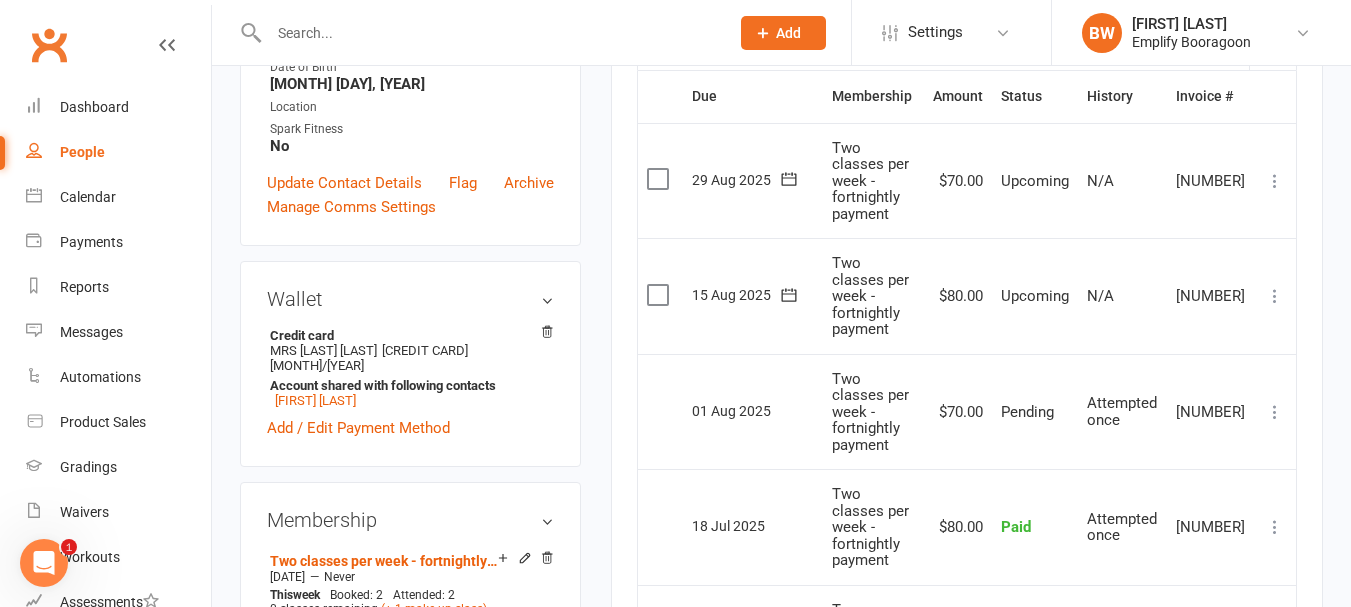 click at bounding box center (489, 33) 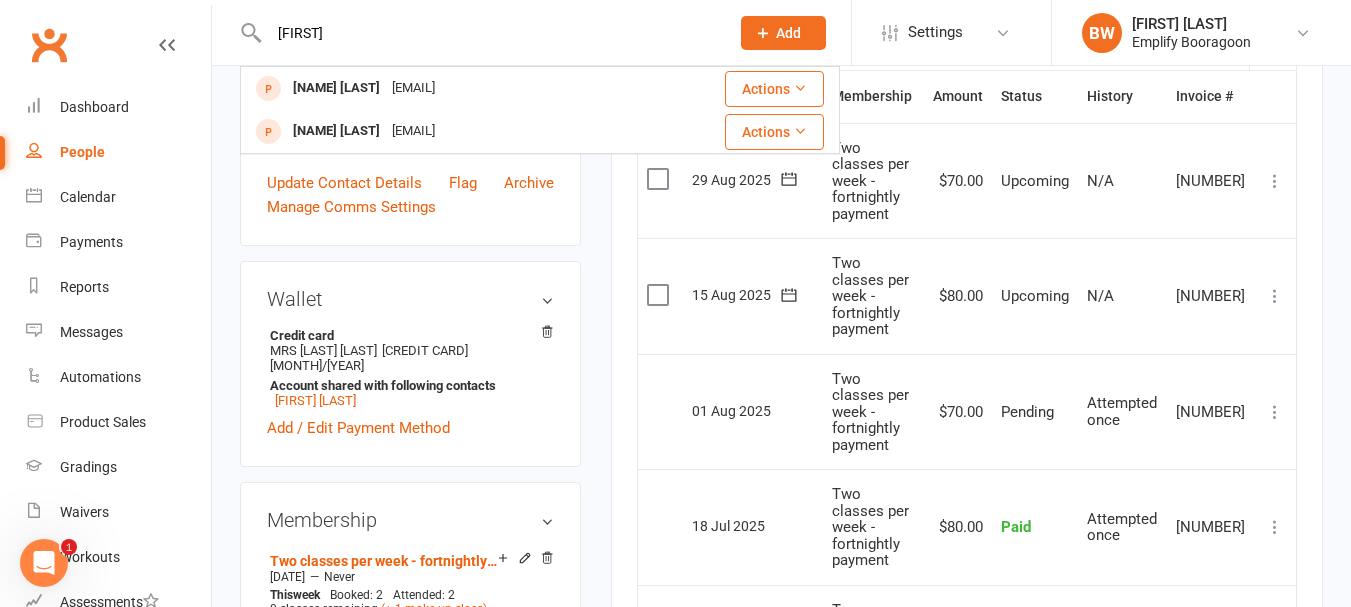click on "[FIRST]" at bounding box center (489, 33) 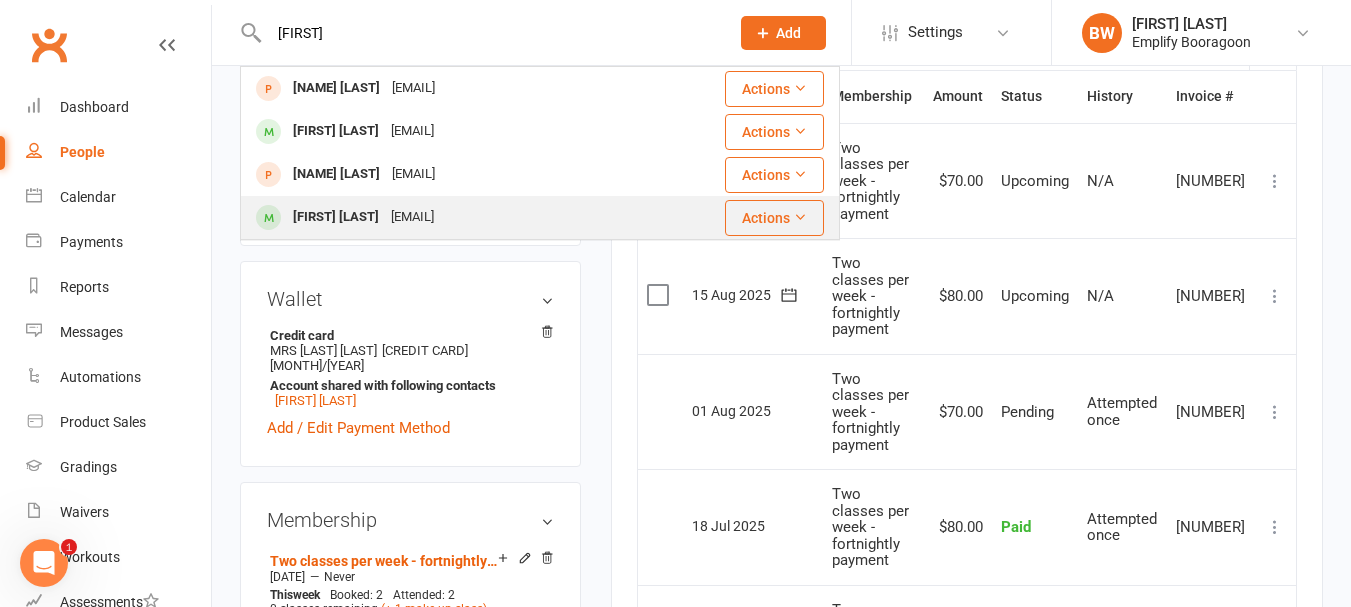 type on "[FIRST]" 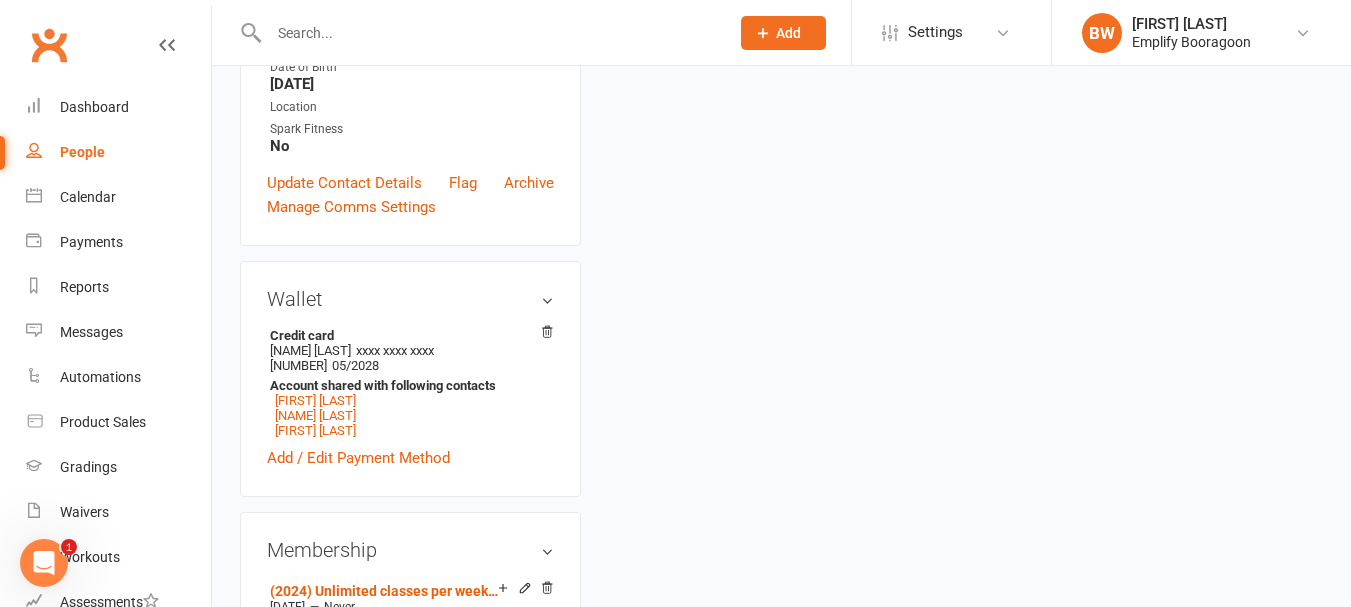 scroll, scrollTop: 0, scrollLeft: 0, axis: both 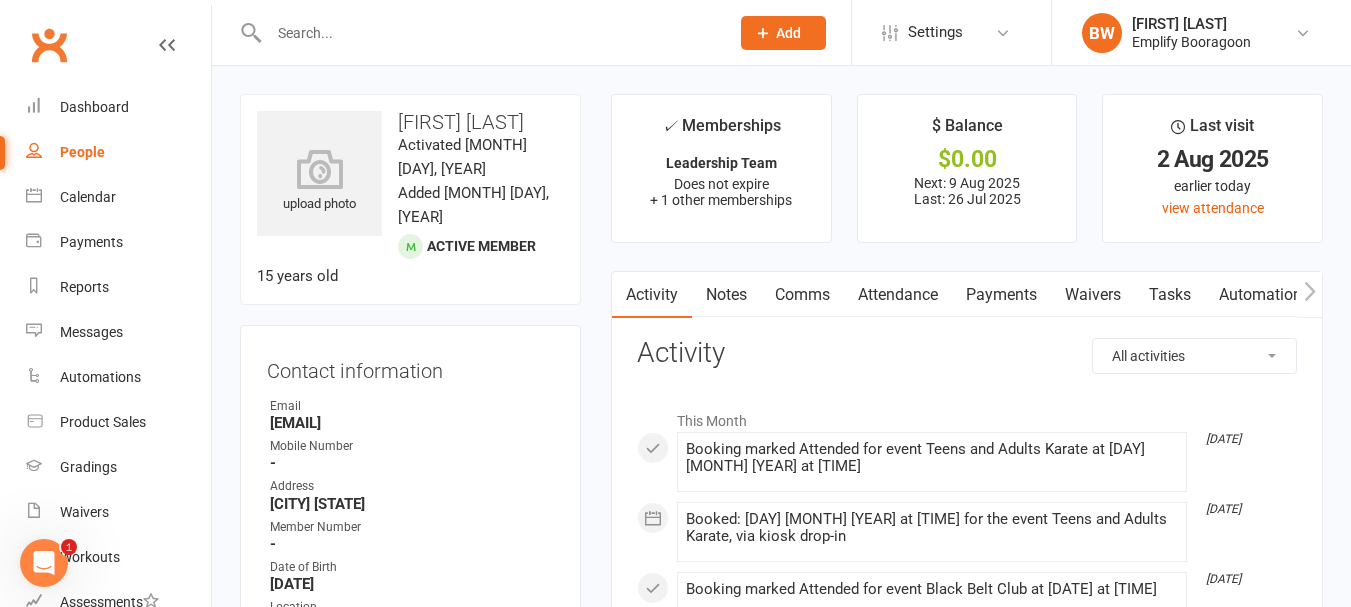 click on "Payments" at bounding box center [1001, 295] 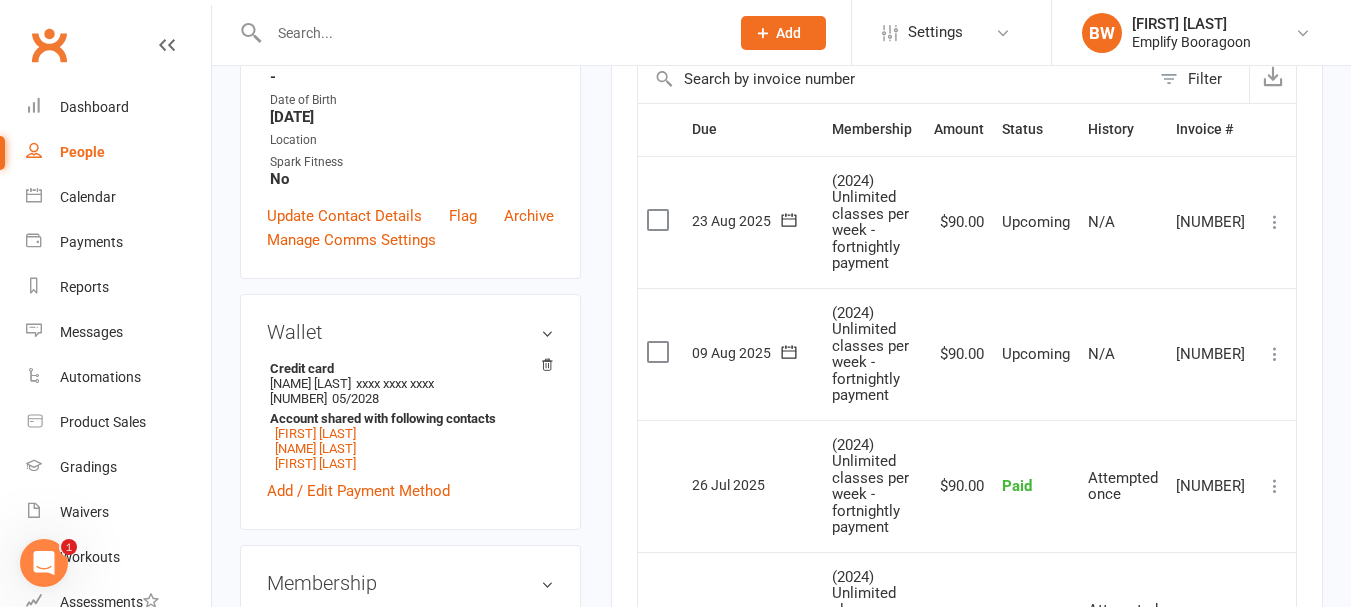 scroll, scrollTop: 500, scrollLeft: 0, axis: vertical 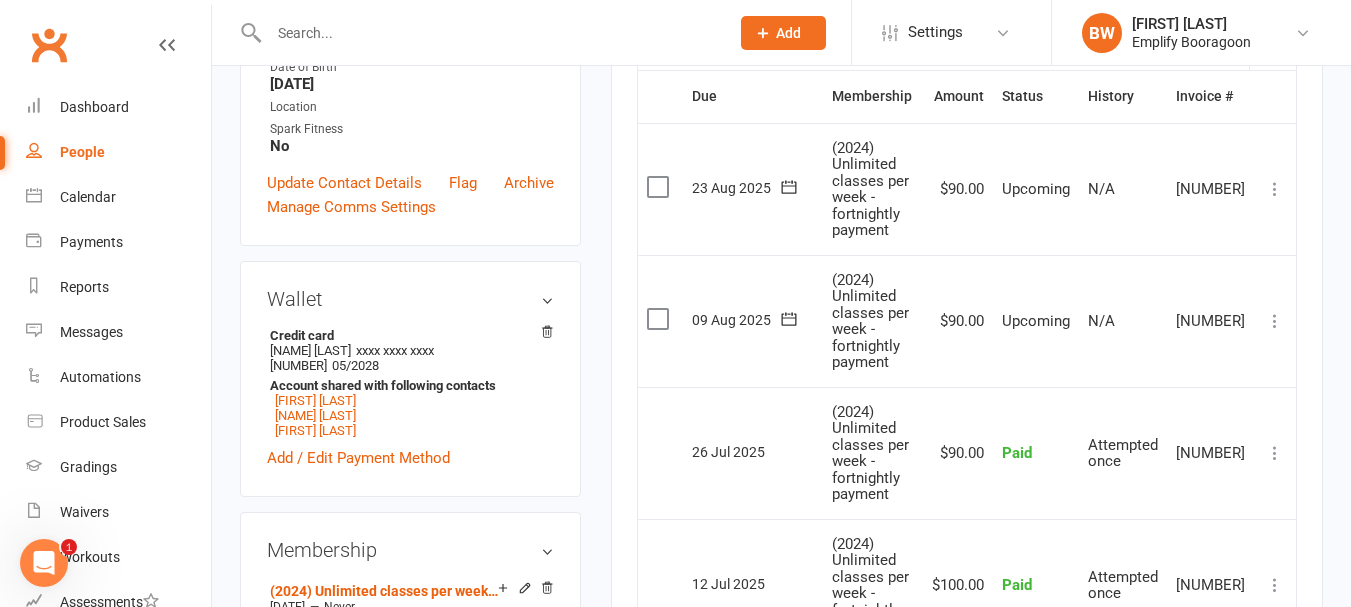 click at bounding box center (1275, 321) 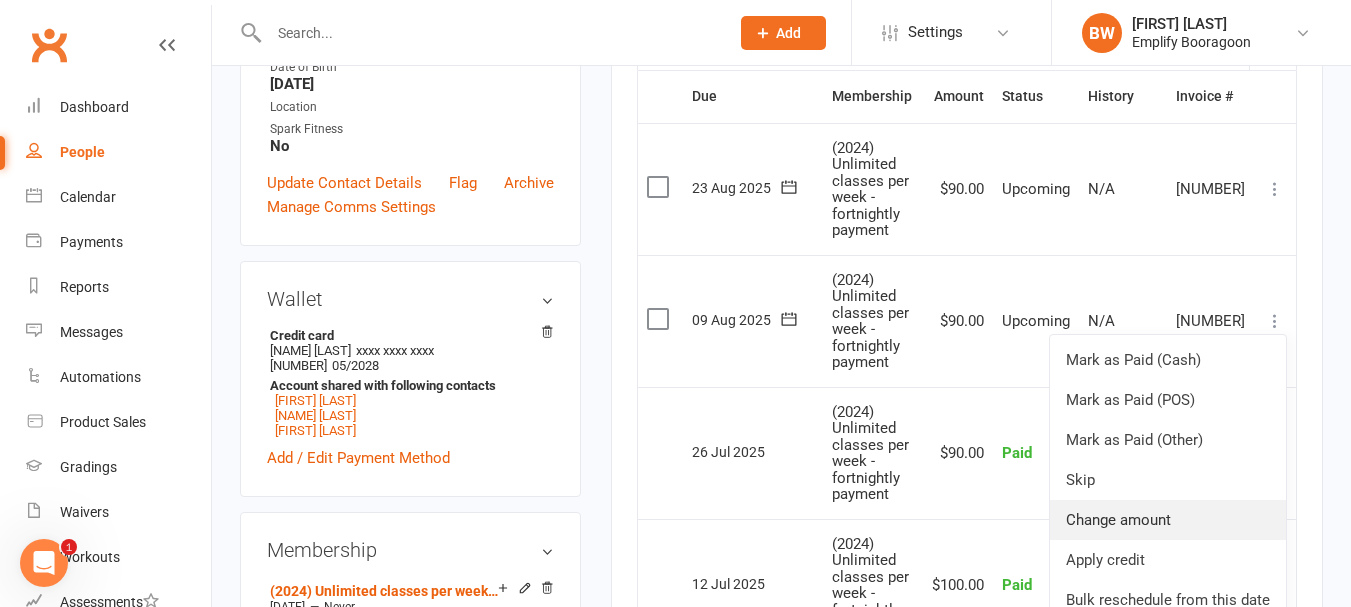 click on "Change amount" at bounding box center [1168, 520] 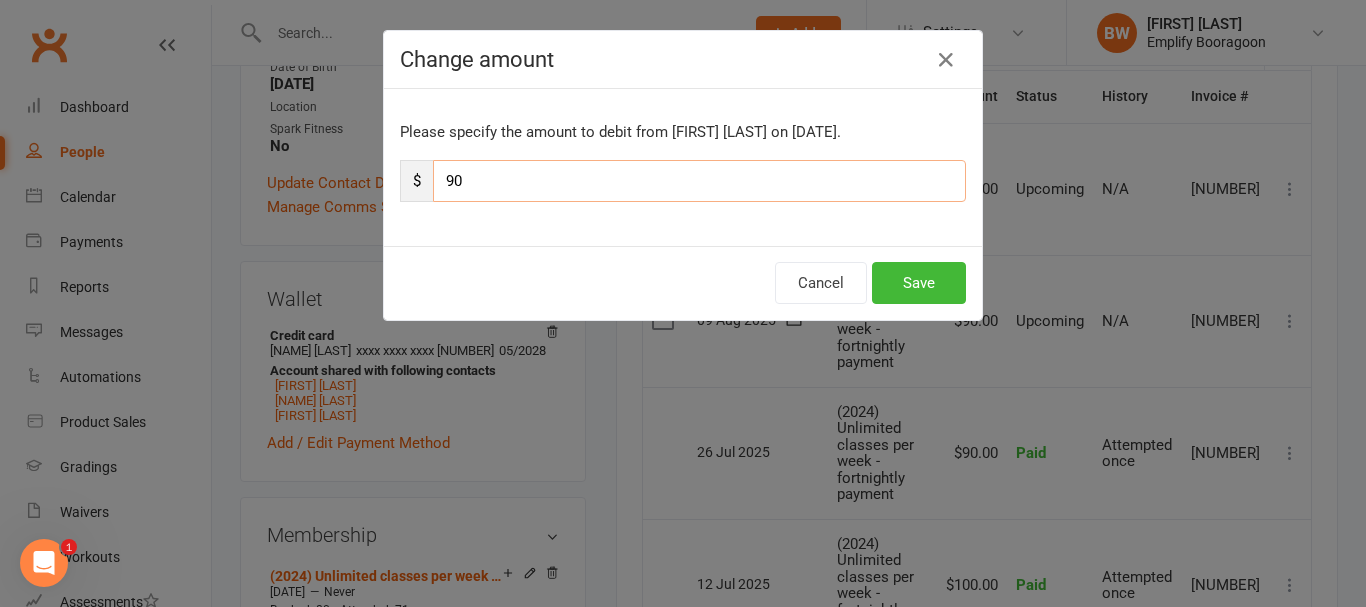 click on "90" at bounding box center (699, 181) 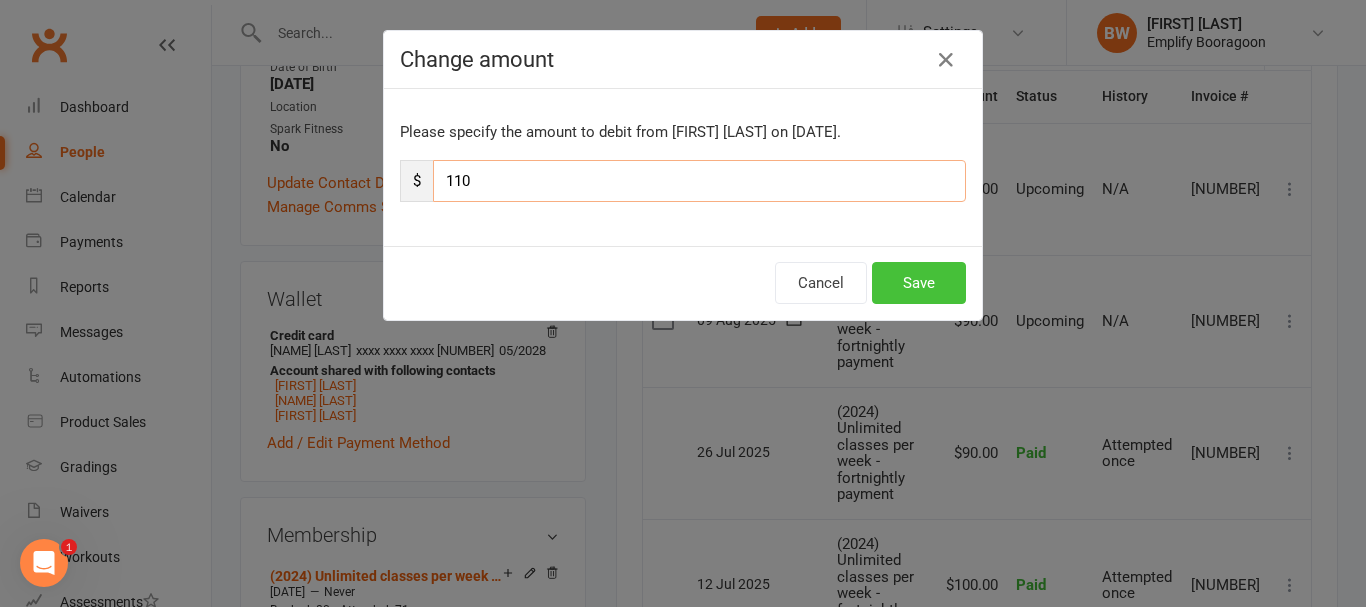 type on "110" 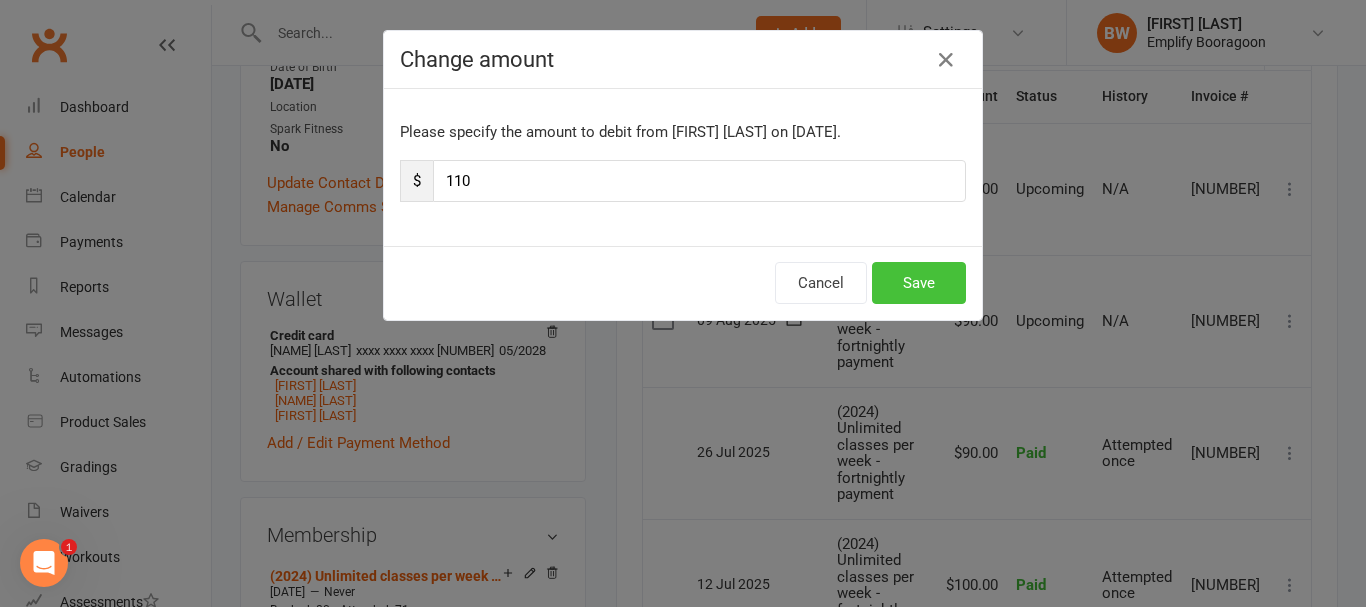 click on "Save" at bounding box center (919, 283) 